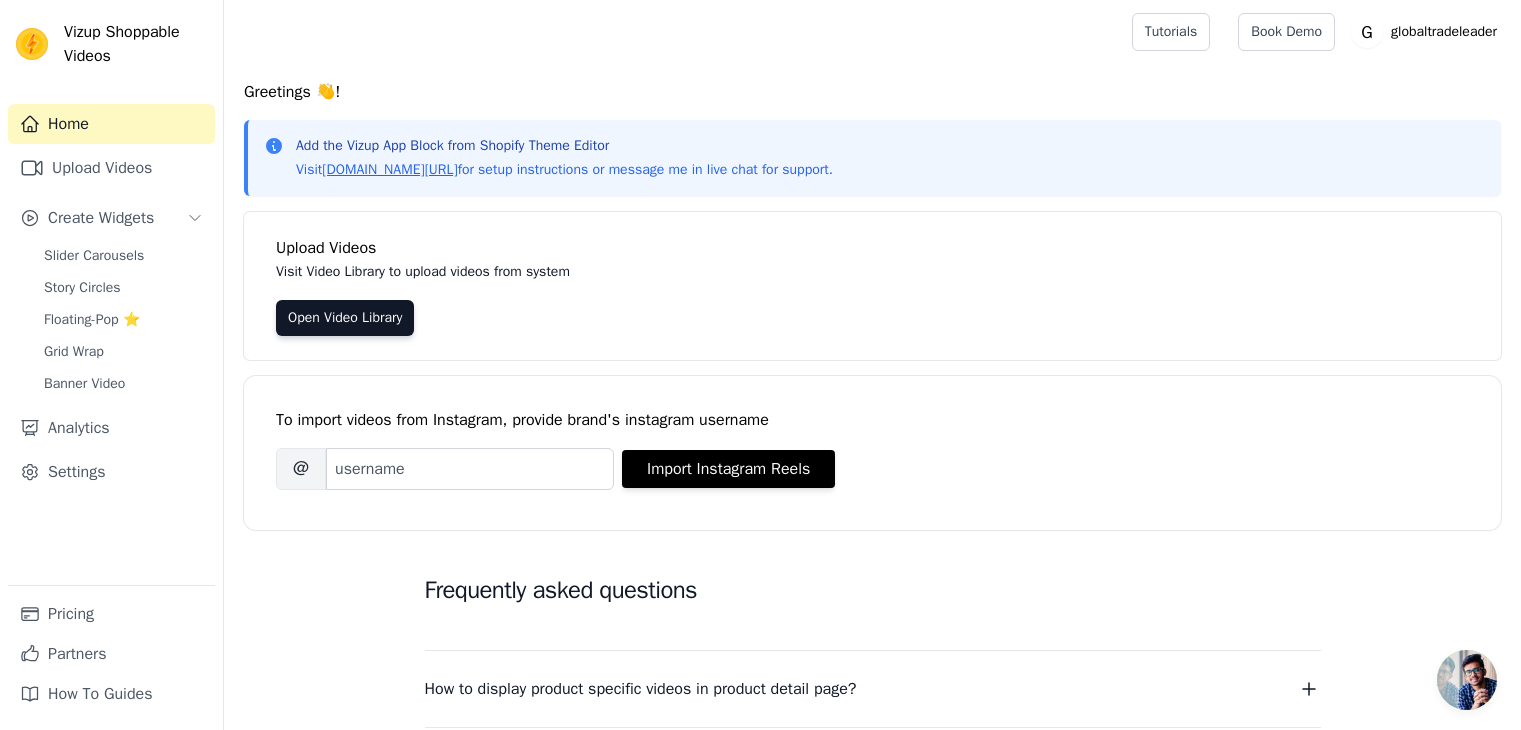 scroll, scrollTop: 0, scrollLeft: 0, axis: both 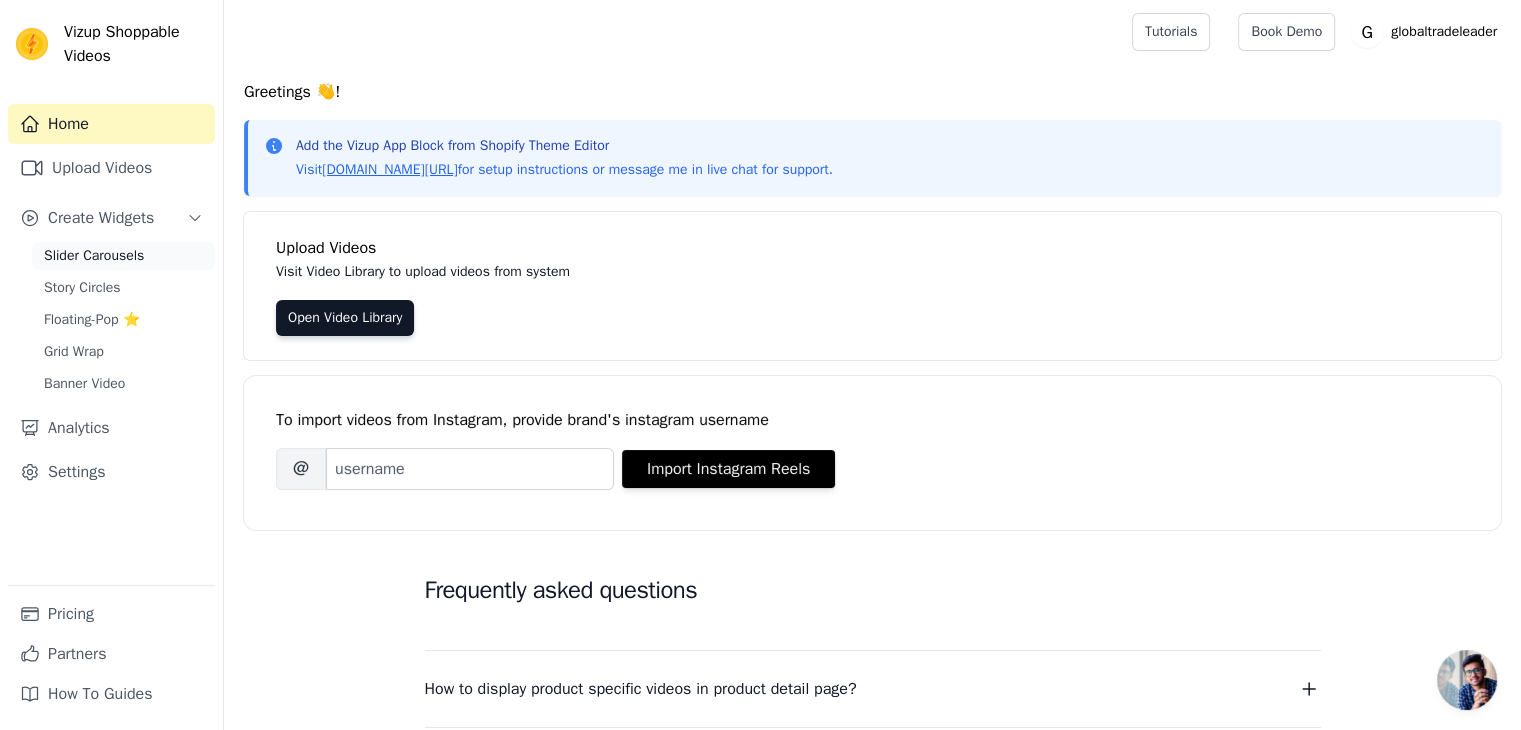 click on "Slider Carousels" at bounding box center (94, 256) 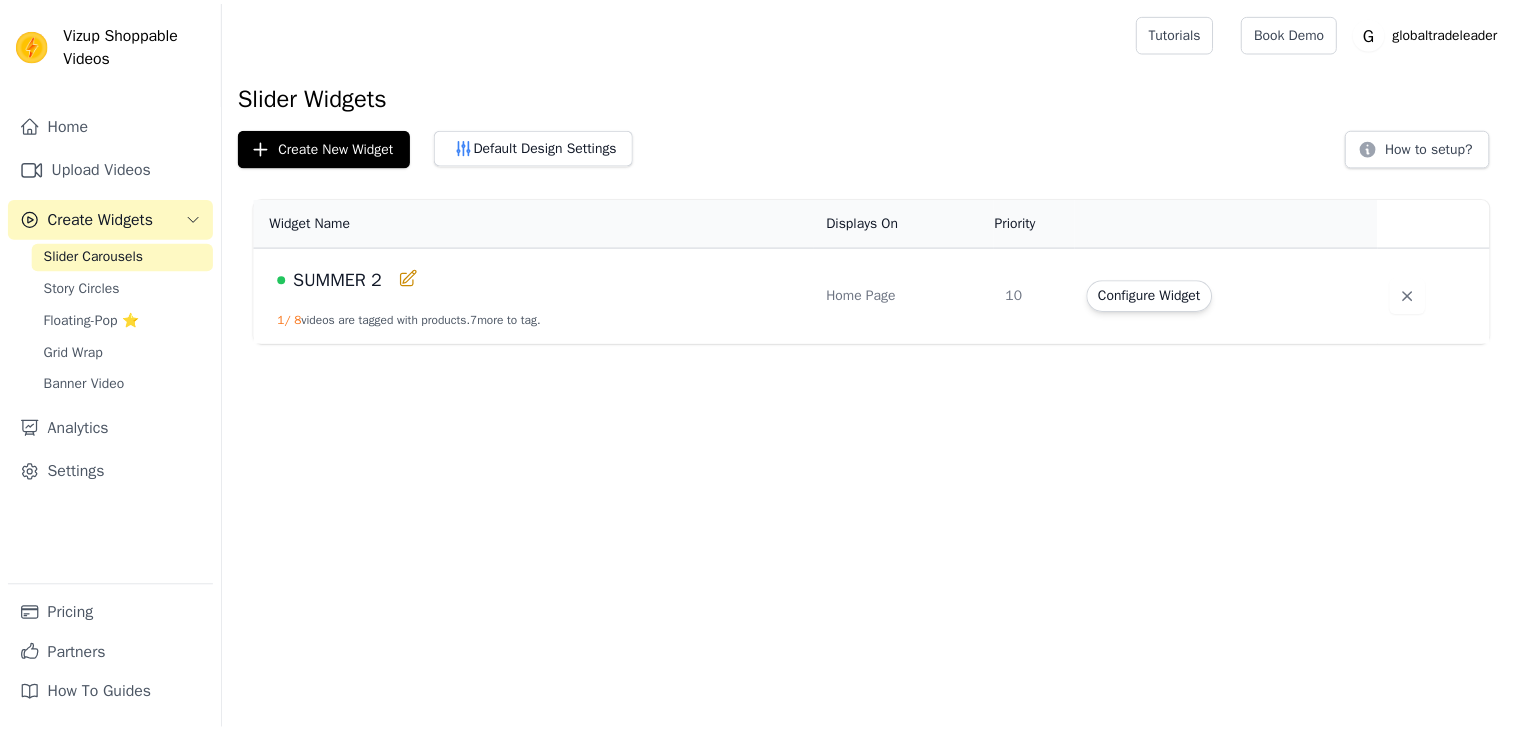 scroll, scrollTop: 0, scrollLeft: 0, axis: both 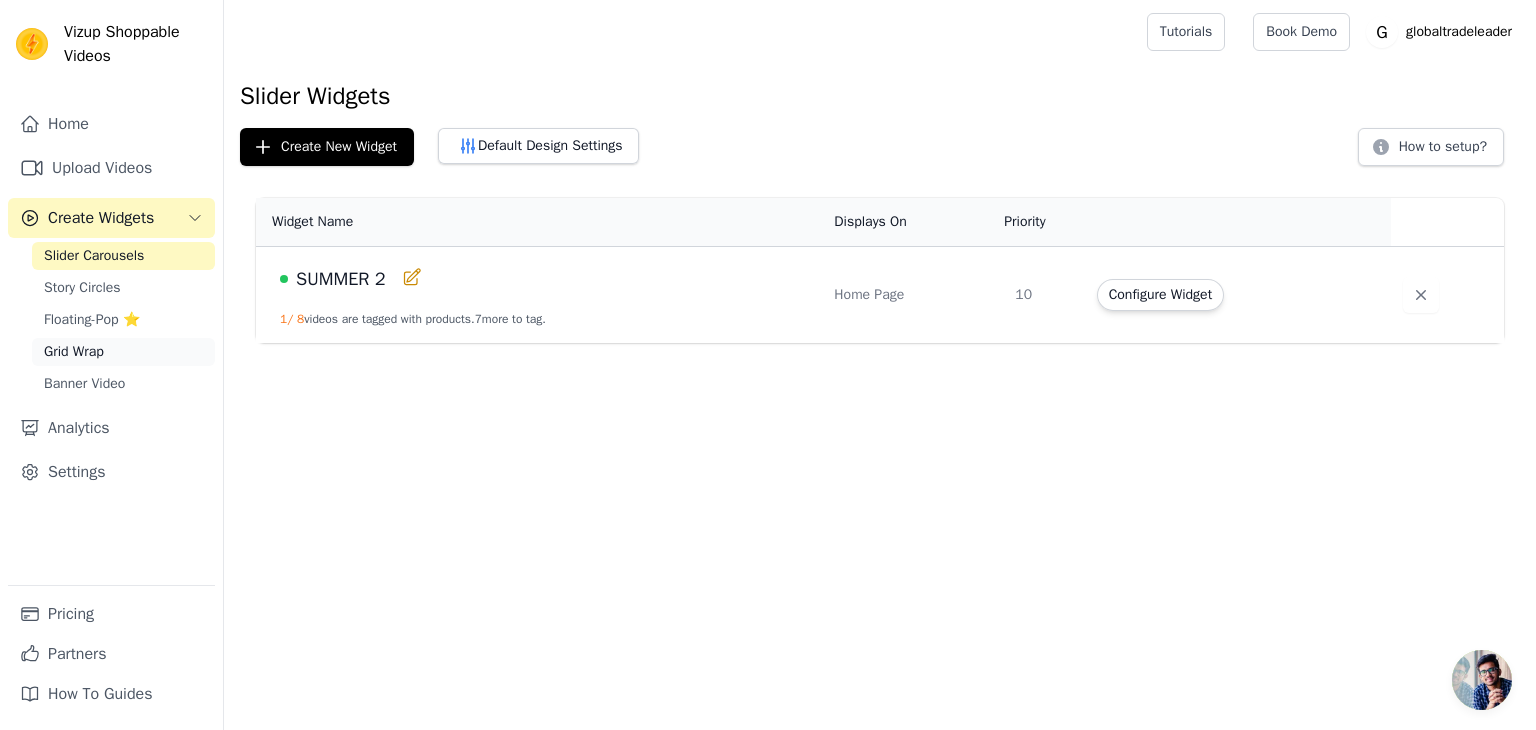 click on "Grid Wrap" at bounding box center [74, 352] 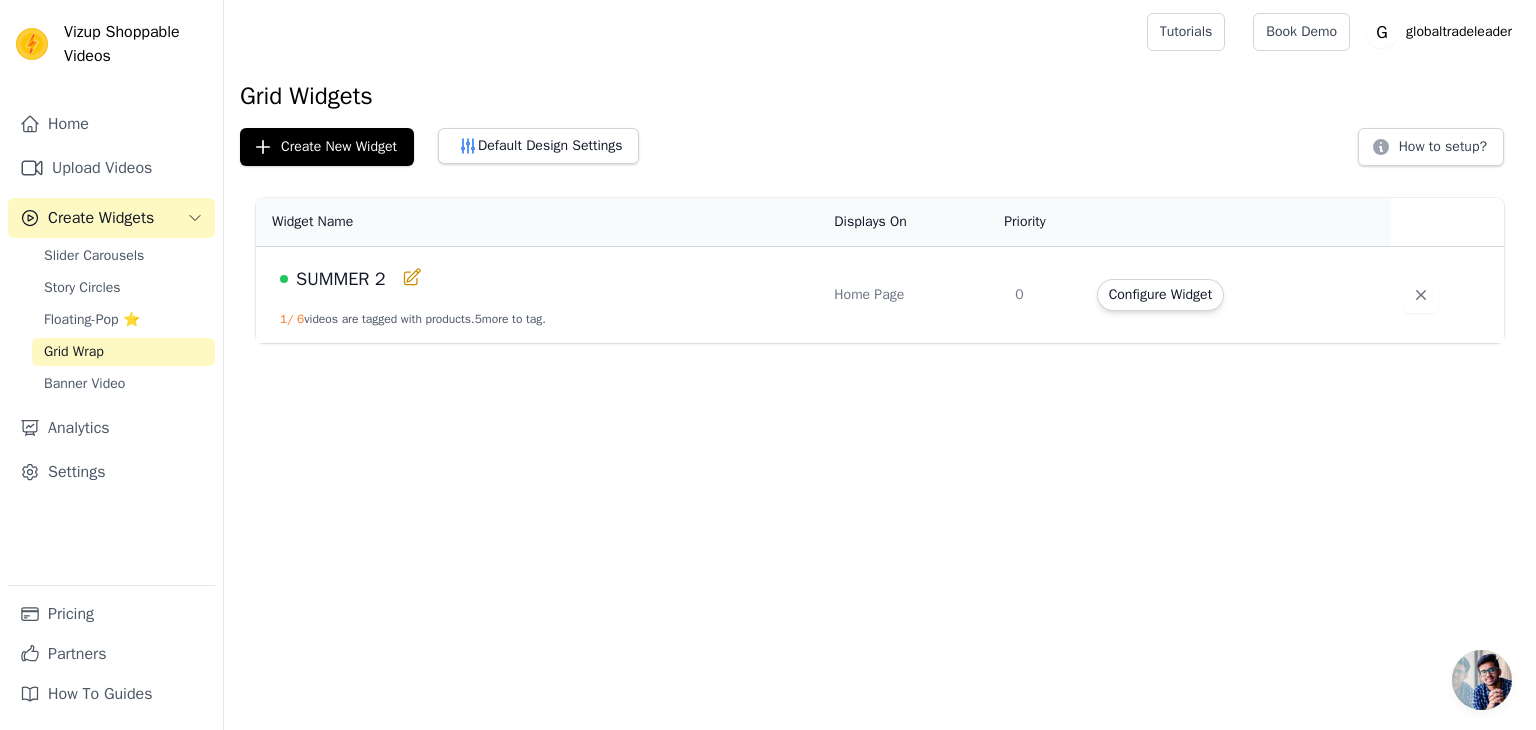 click on "Configure Widget" at bounding box center [1160, 295] 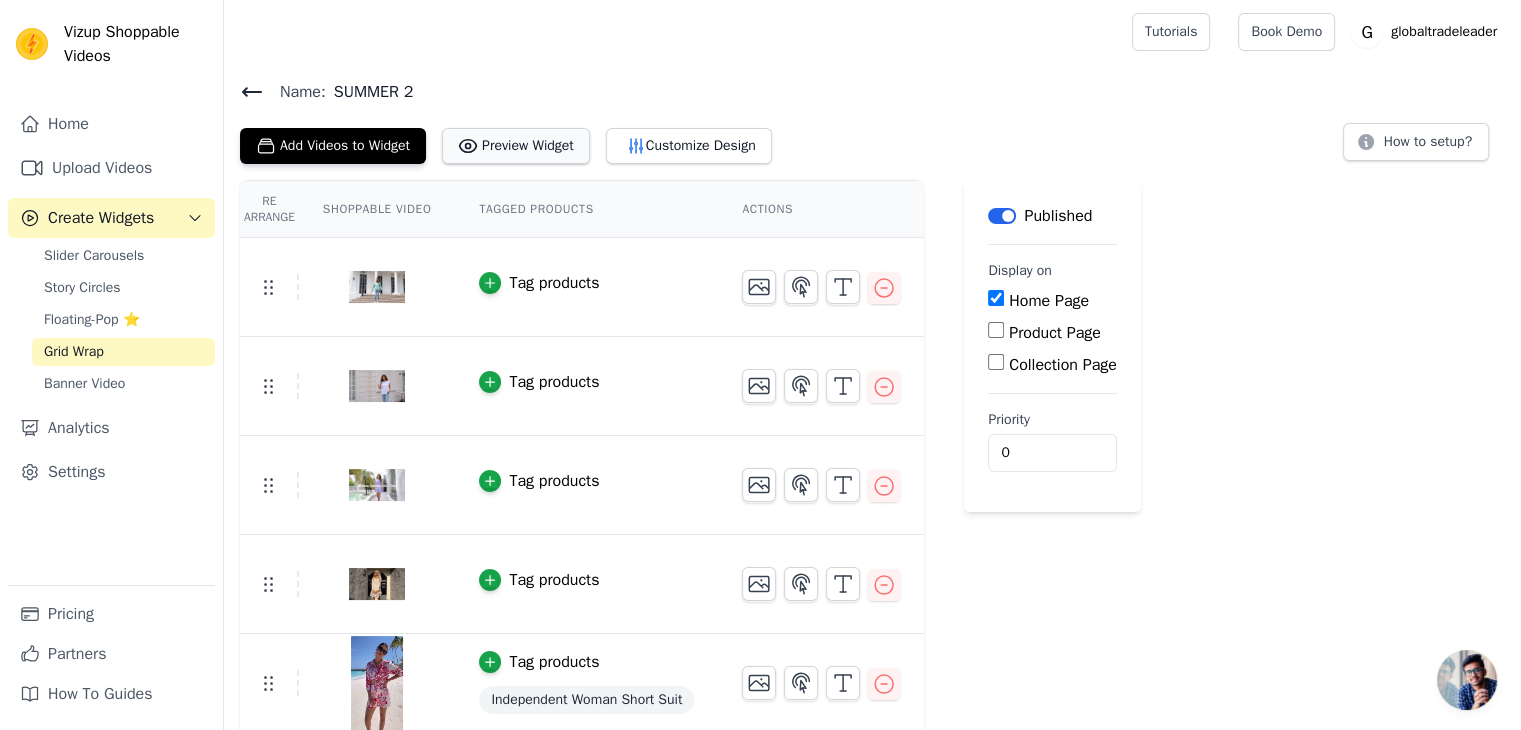 click on "Preview Widget" at bounding box center (516, 146) 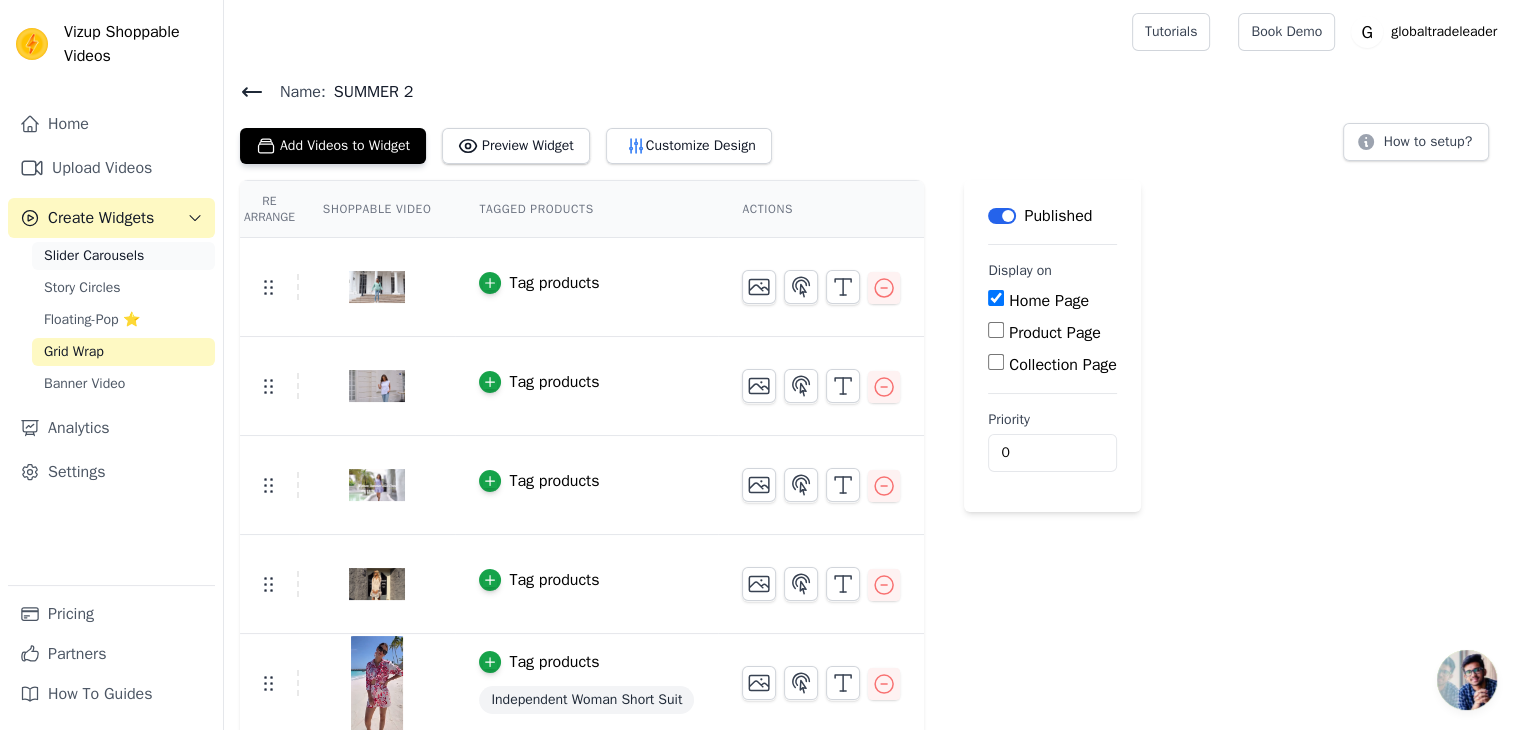 click on "Slider Carousels" at bounding box center (94, 256) 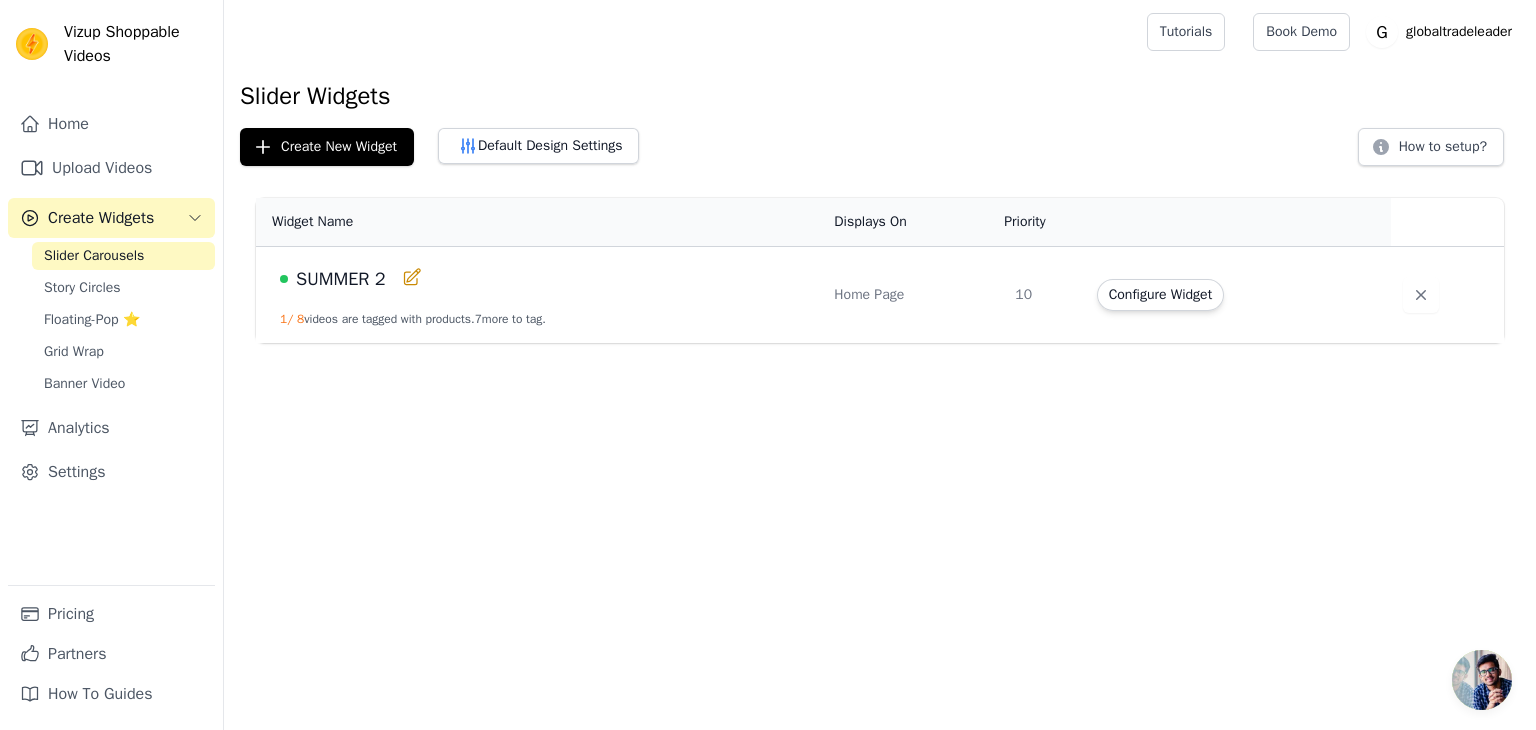 click on "Configure Widget" at bounding box center [1238, 295] 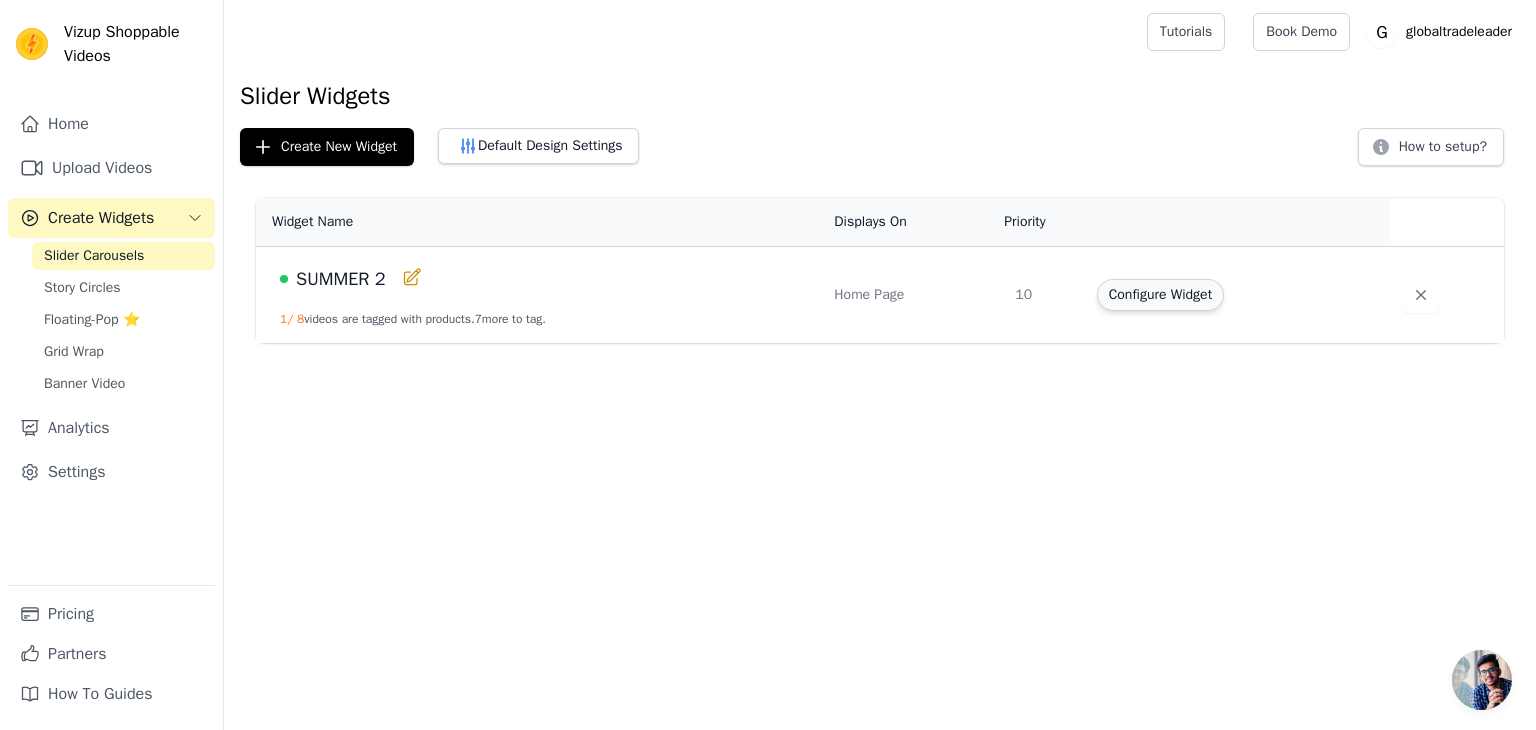 click on "Configure Widget" at bounding box center [1160, 295] 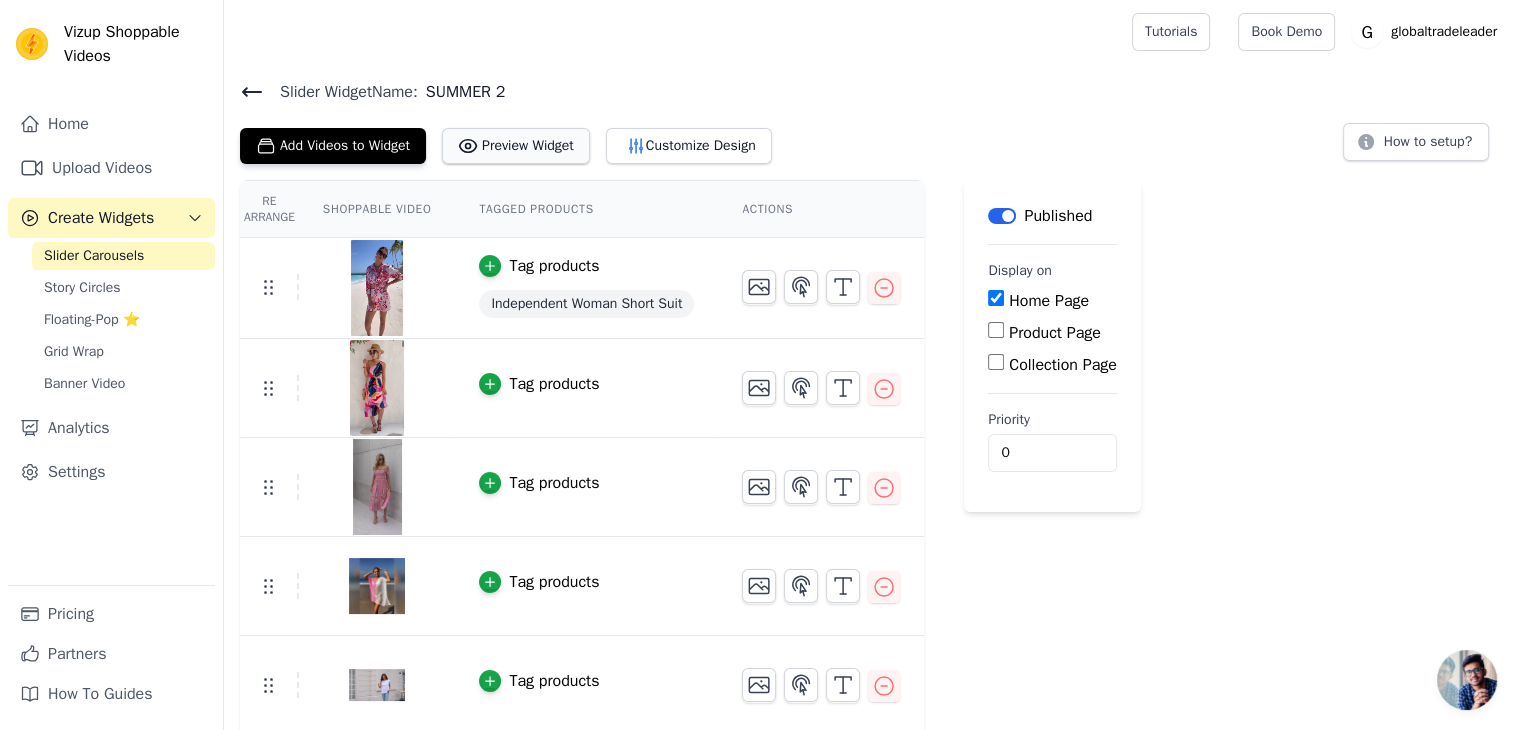 click on "Preview Widget" at bounding box center (516, 146) 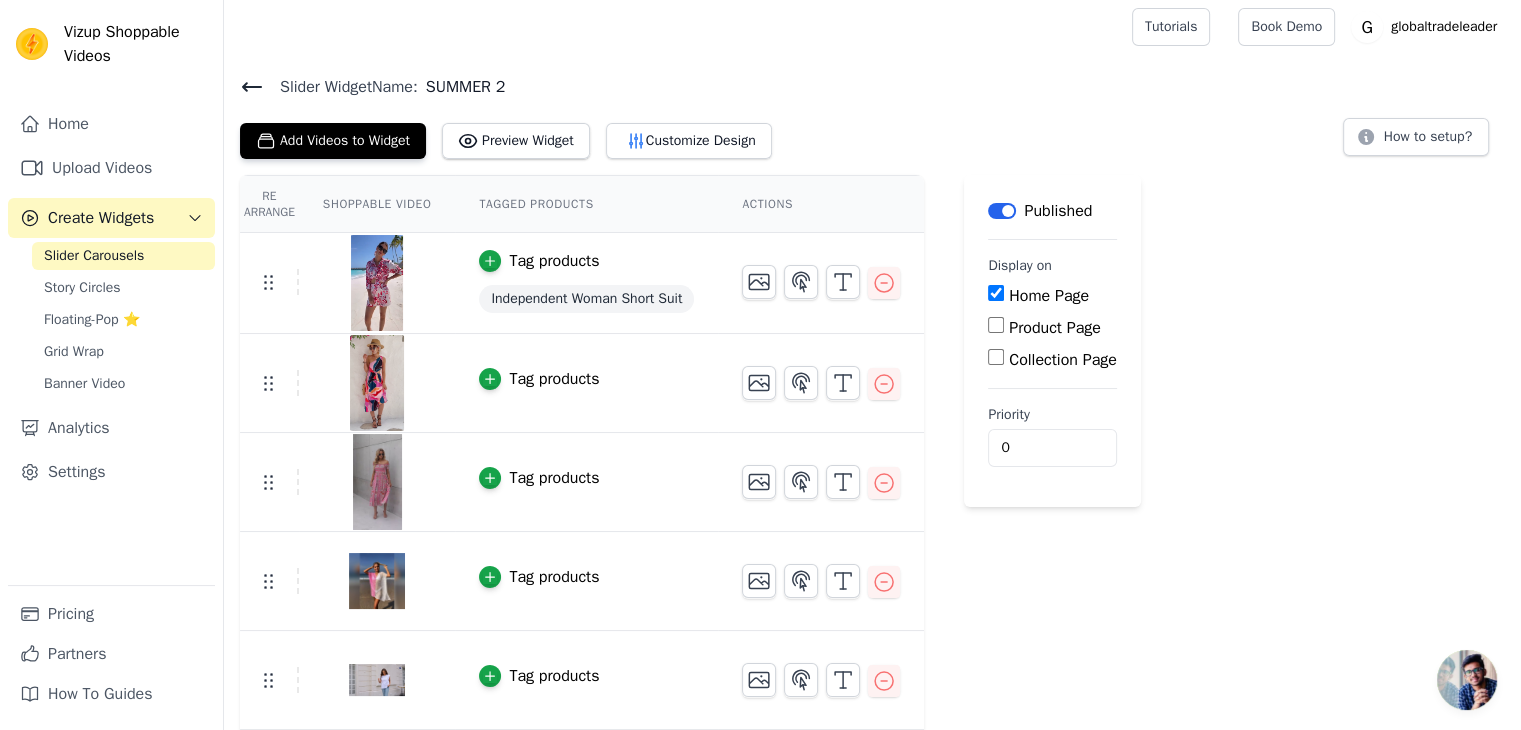 scroll, scrollTop: 0, scrollLeft: 0, axis: both 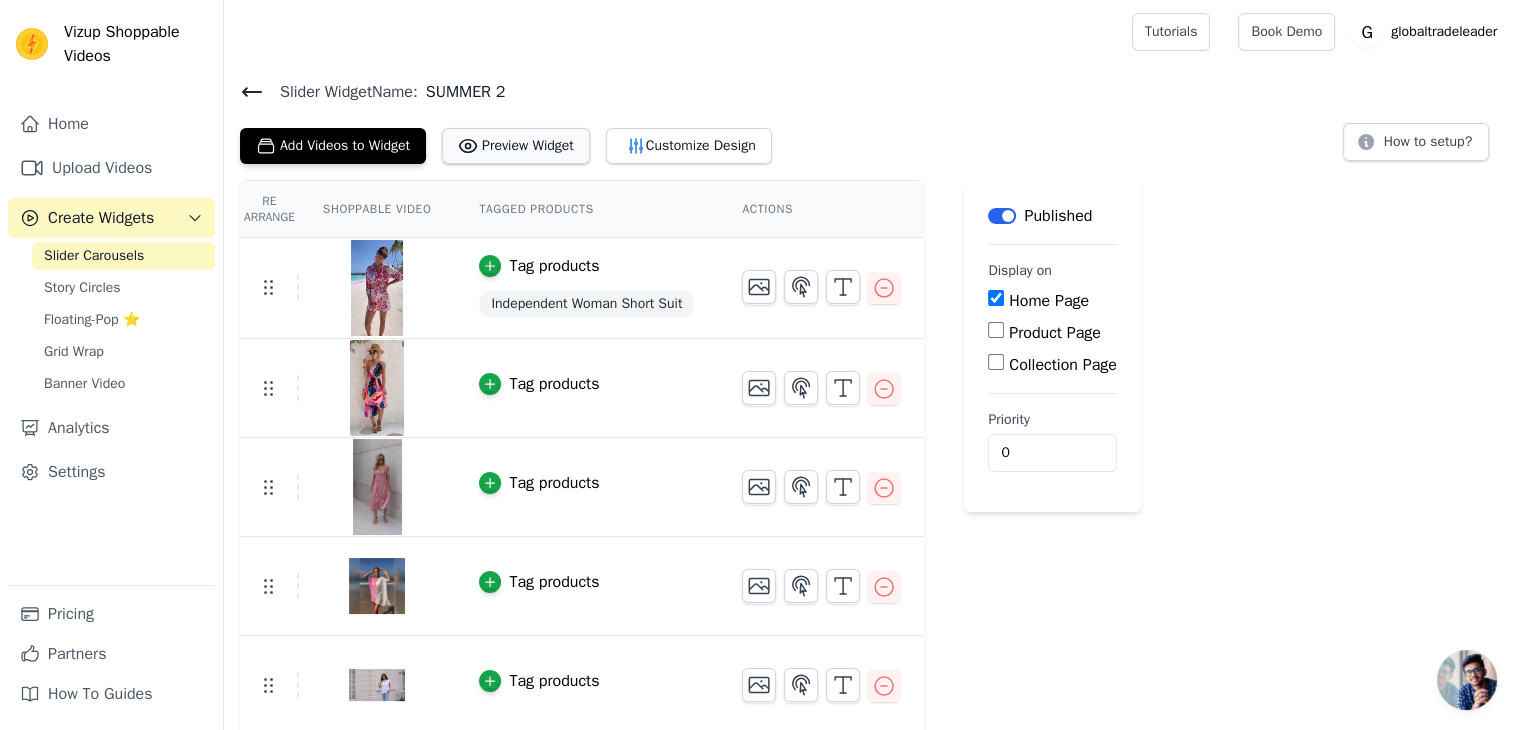 click on "Preview Widget" at bounding box center [516, 146] 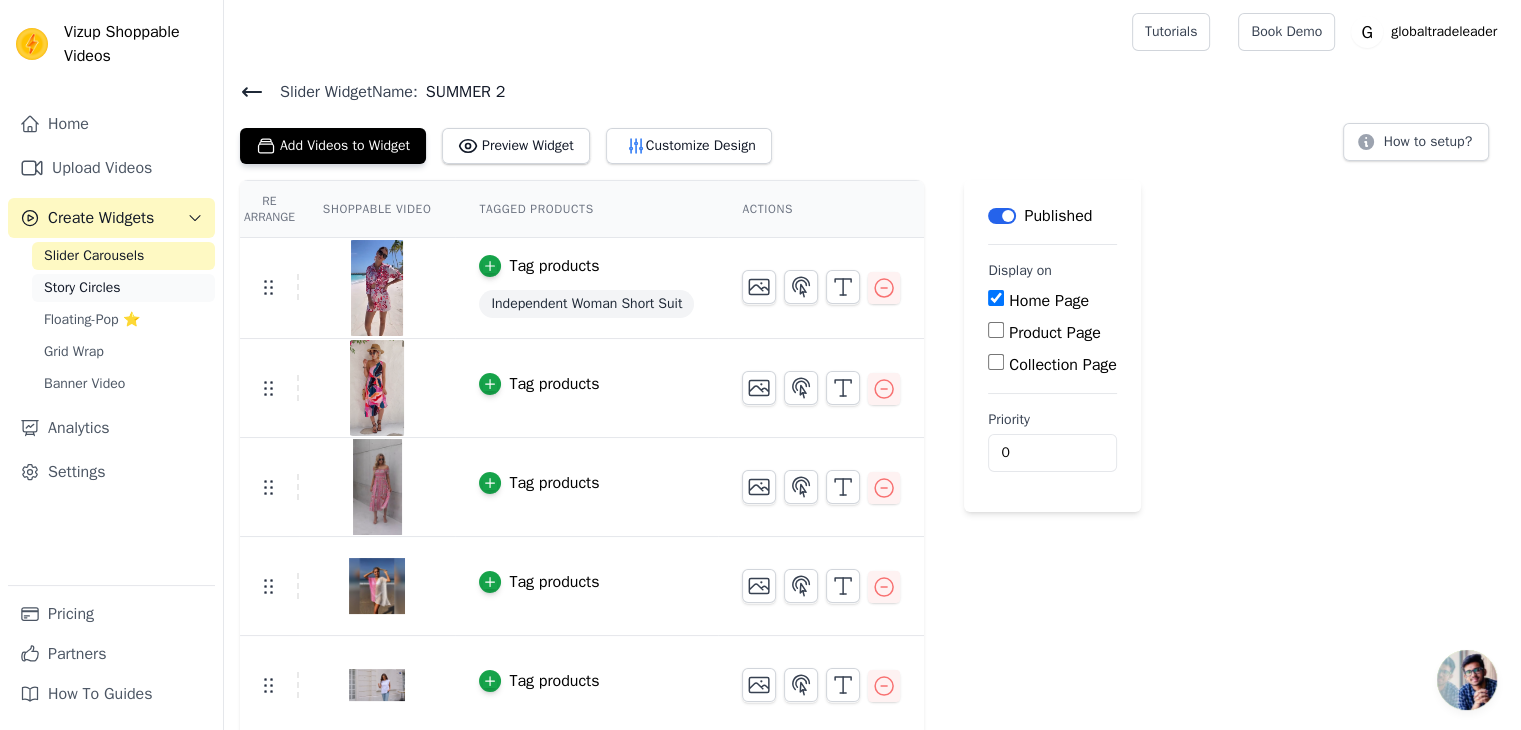 click on "Story Circles" at bounding box center (82, 288) 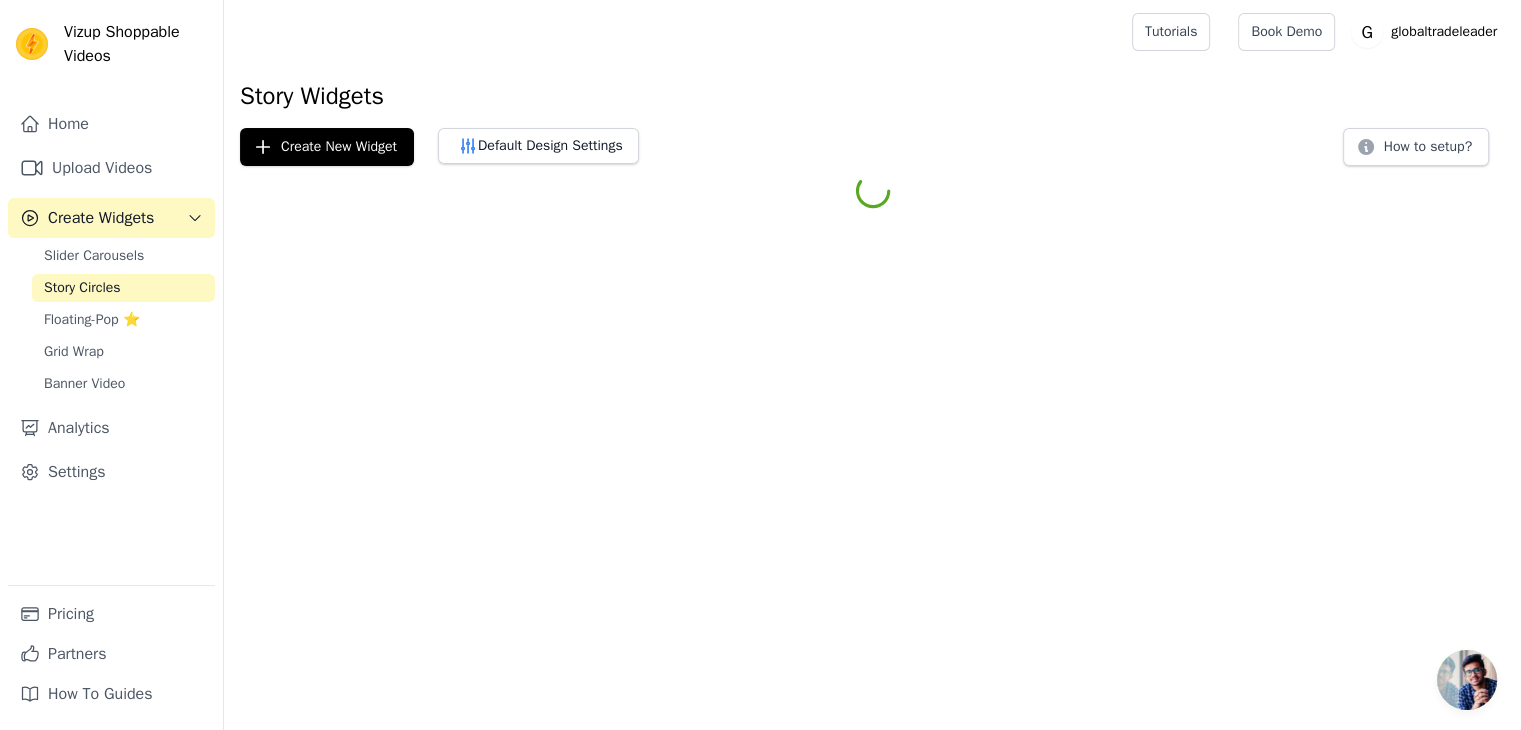 scroll, scrollTop: 0, scrollLeft: 0, axis: both 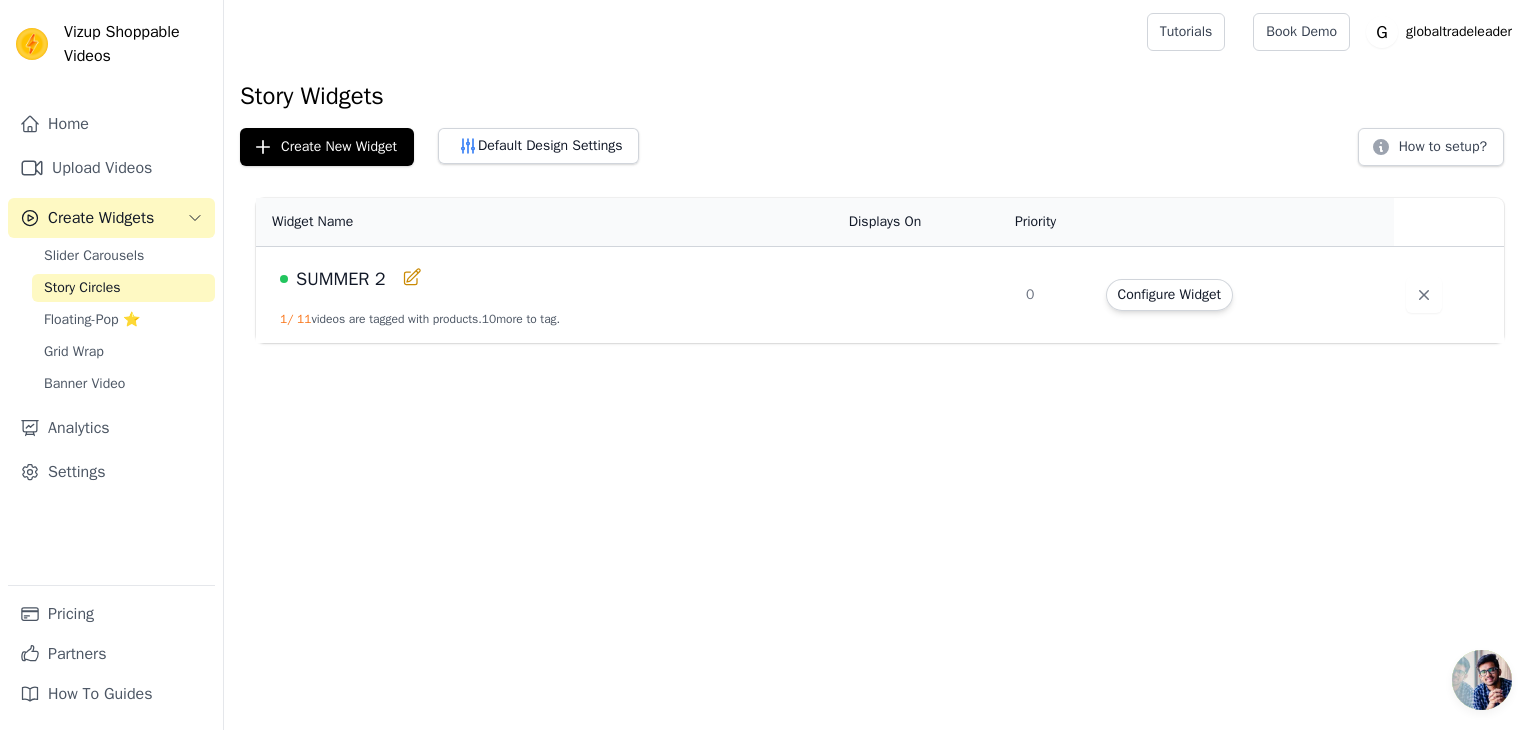 click on "Configure Widget" at bounding box center (1169, 295) 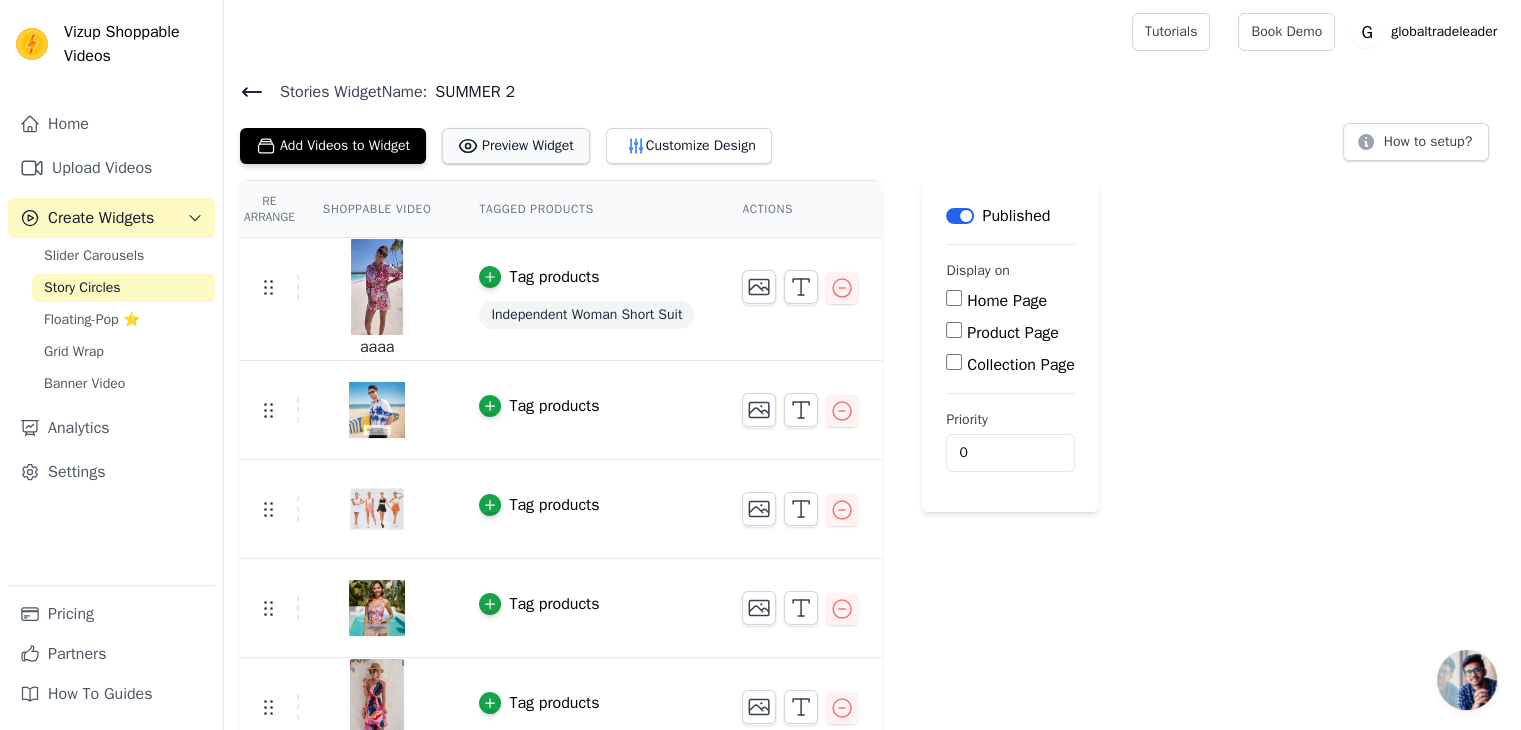 click on "Preview Widget" at bounding box center [516, 146] 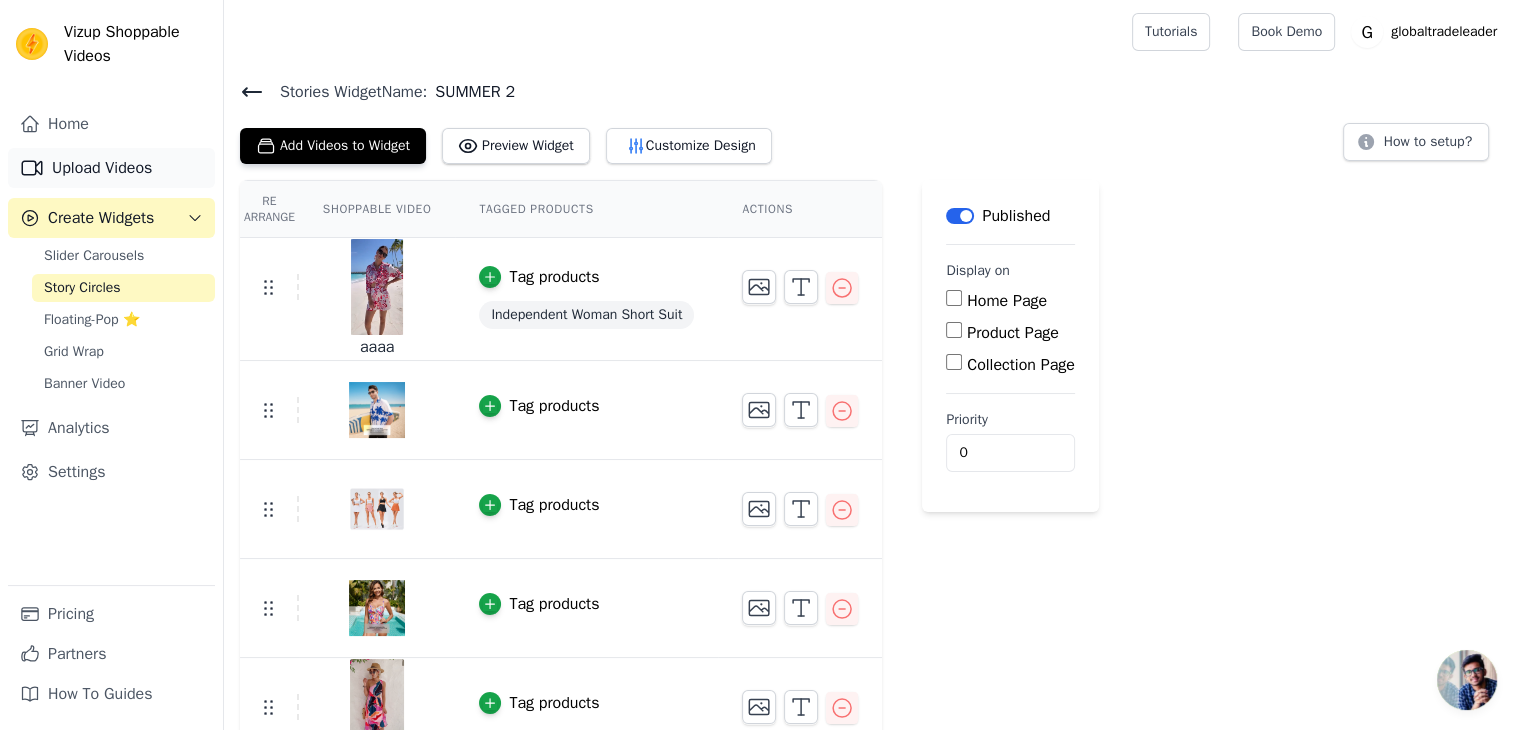 click on "Upload Videos" at bounding box center [111, 168] 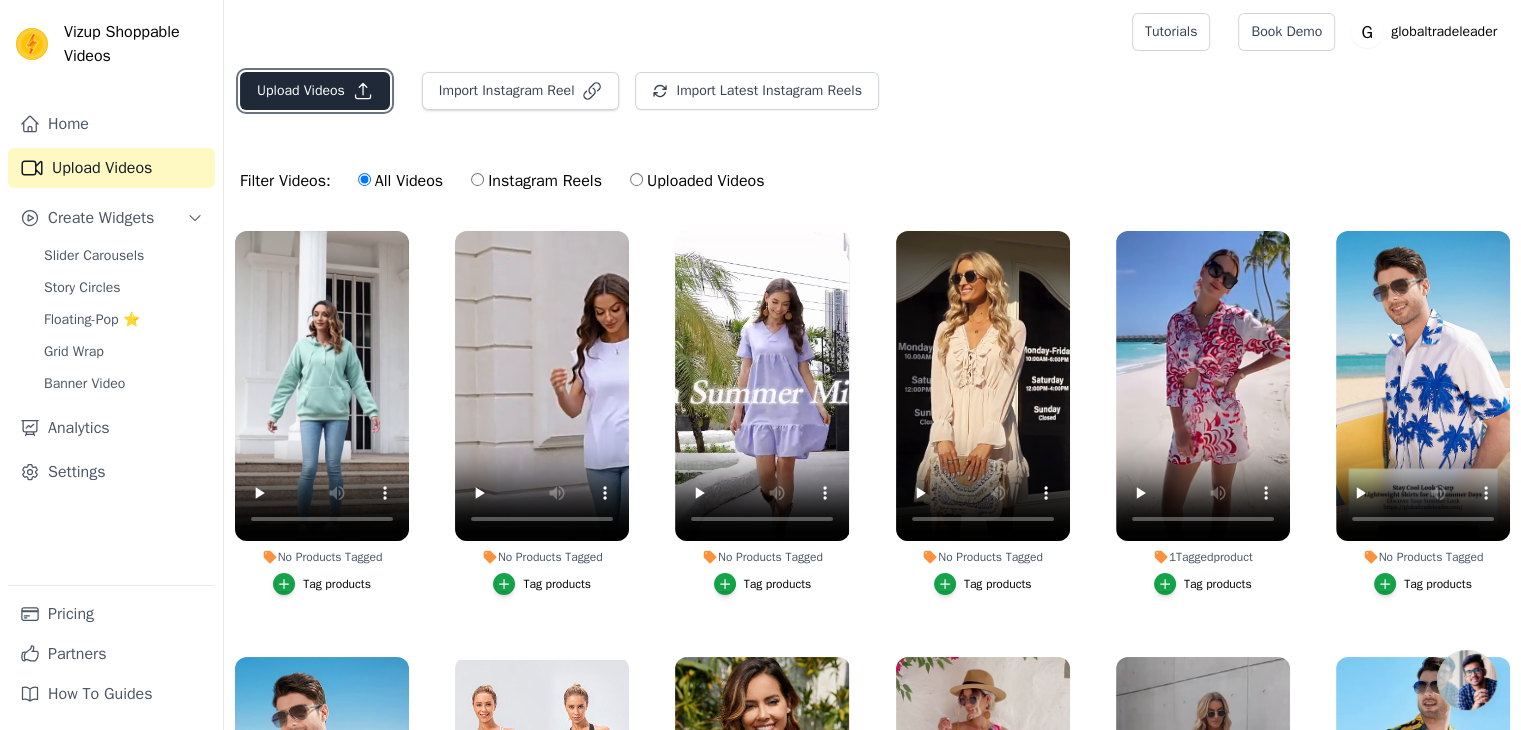 click on "Upload Videos" at bounding box center (315, 91) 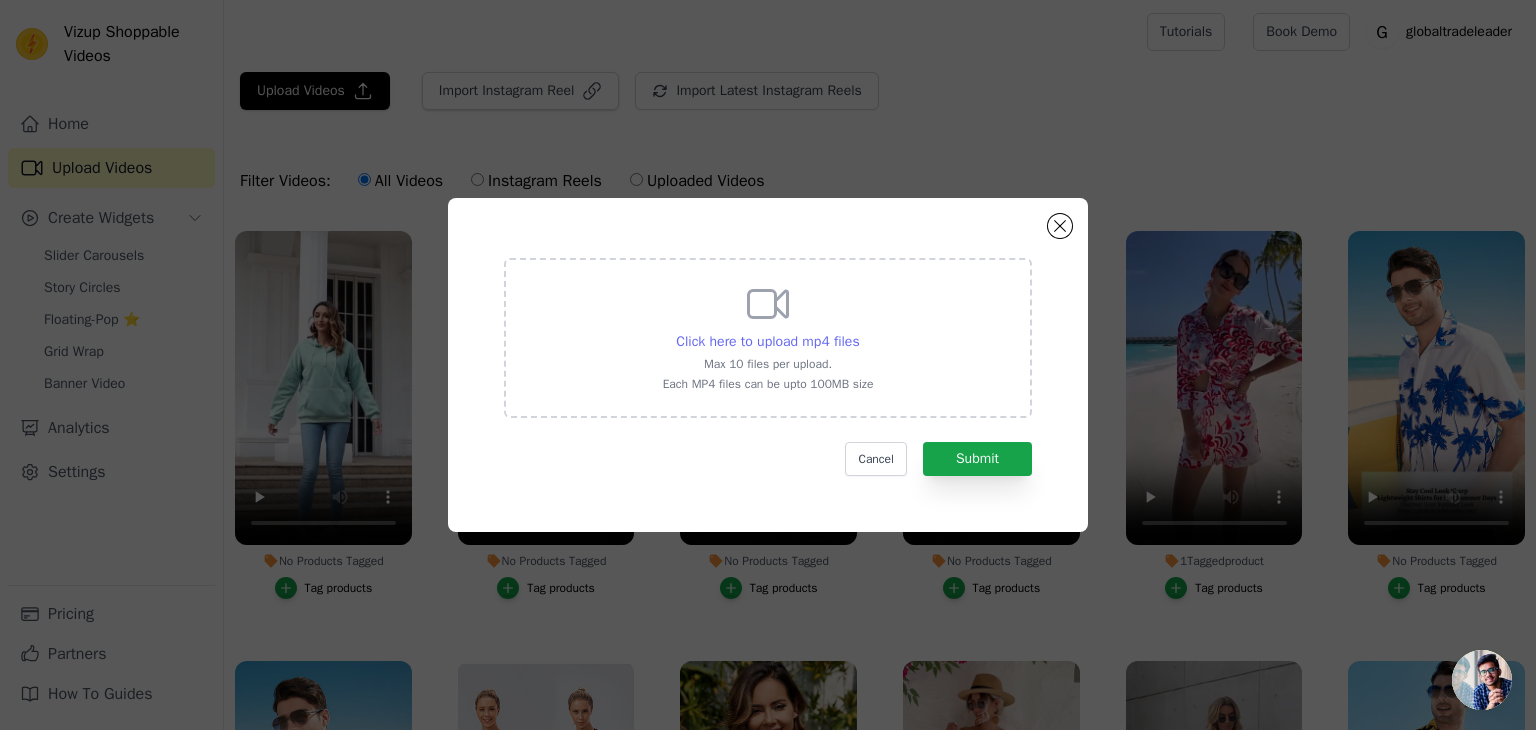 click on "Click here to upload mp4 files" at bounding box center [767, 341] 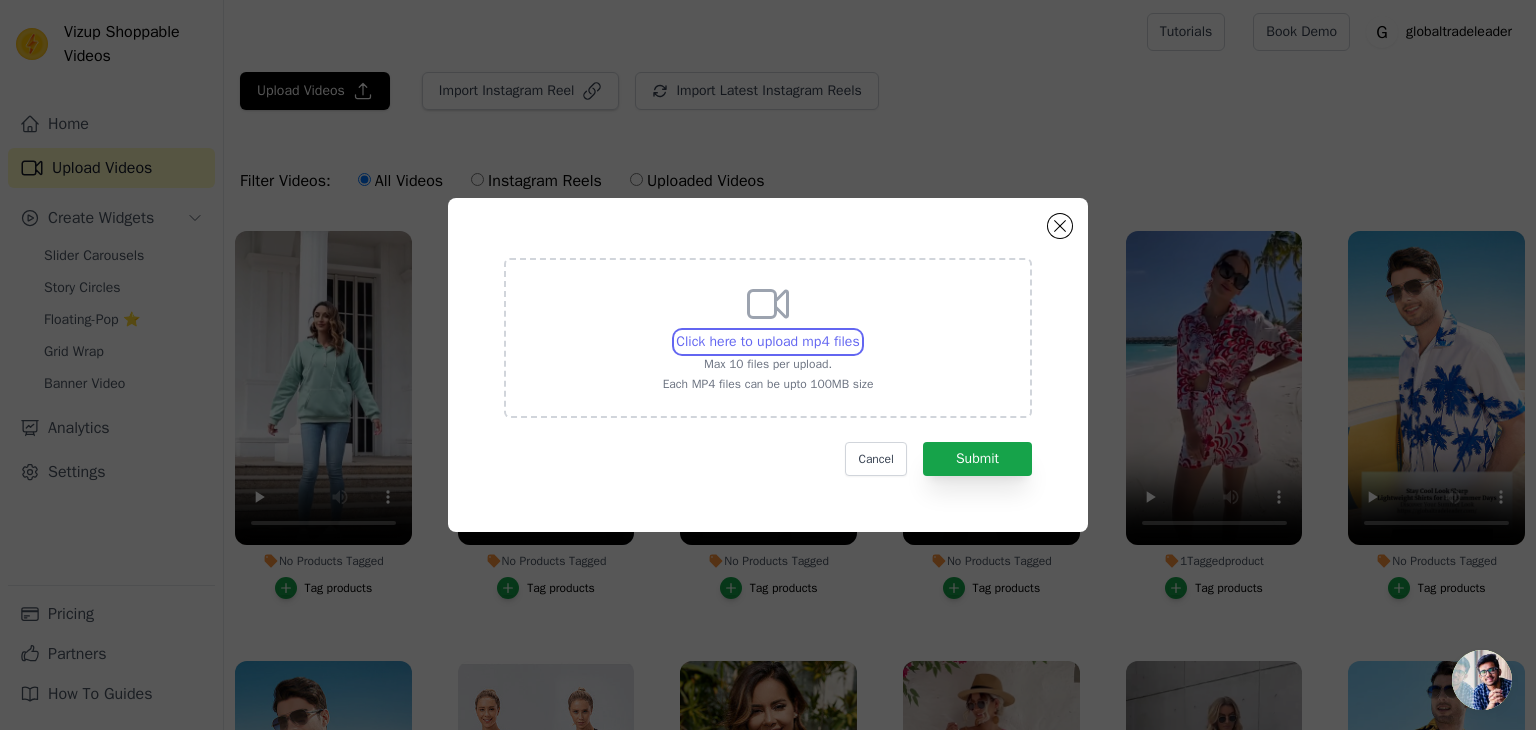 click on "Click here to upload mp4 files     Max 10 files per upload.   Each MP4 files can be upto 100MB size" at bounding box center [859, 331] 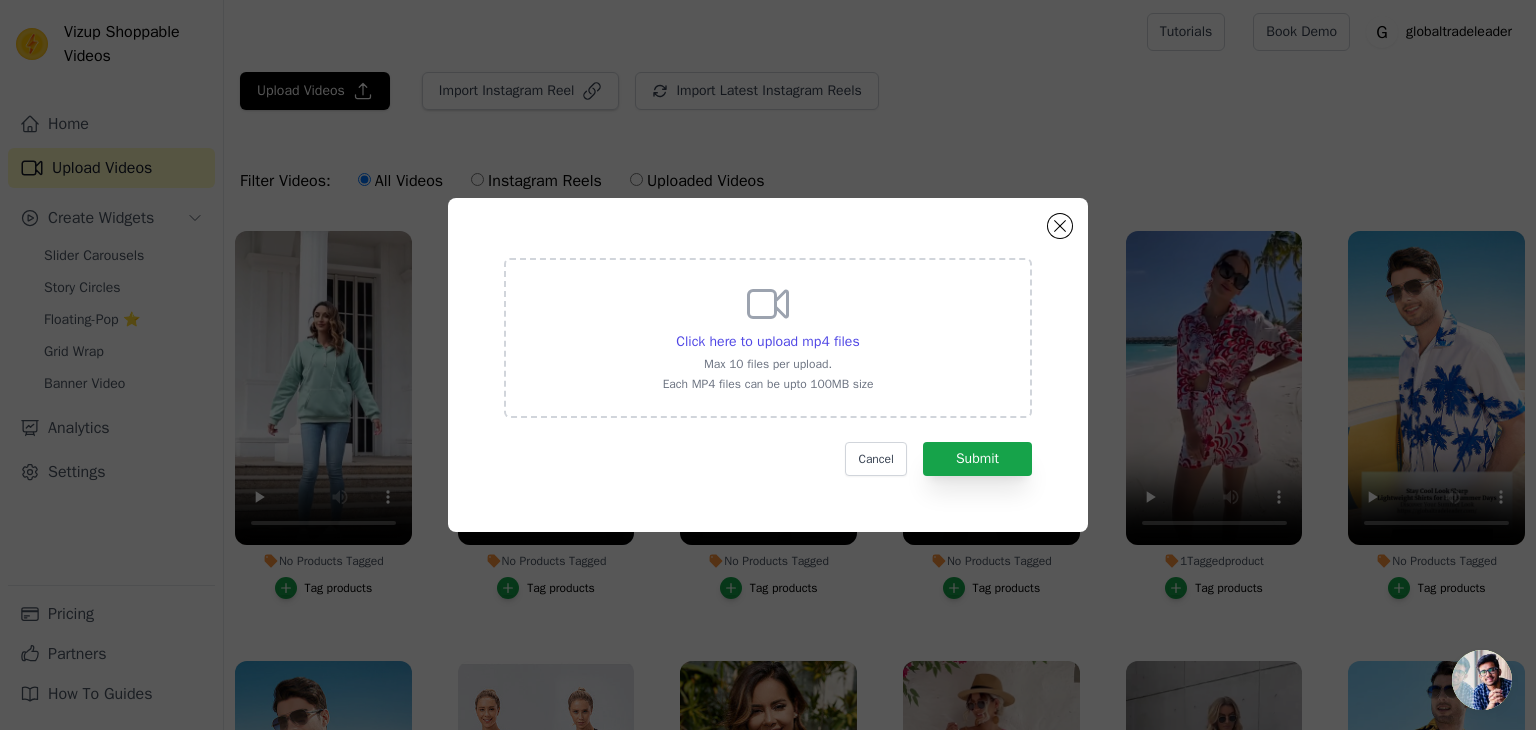 click on "Click here to upload mp4 files     Max 10 files per upload.   Each MP4 files can be upto 100MB size     Cancel   Submit" 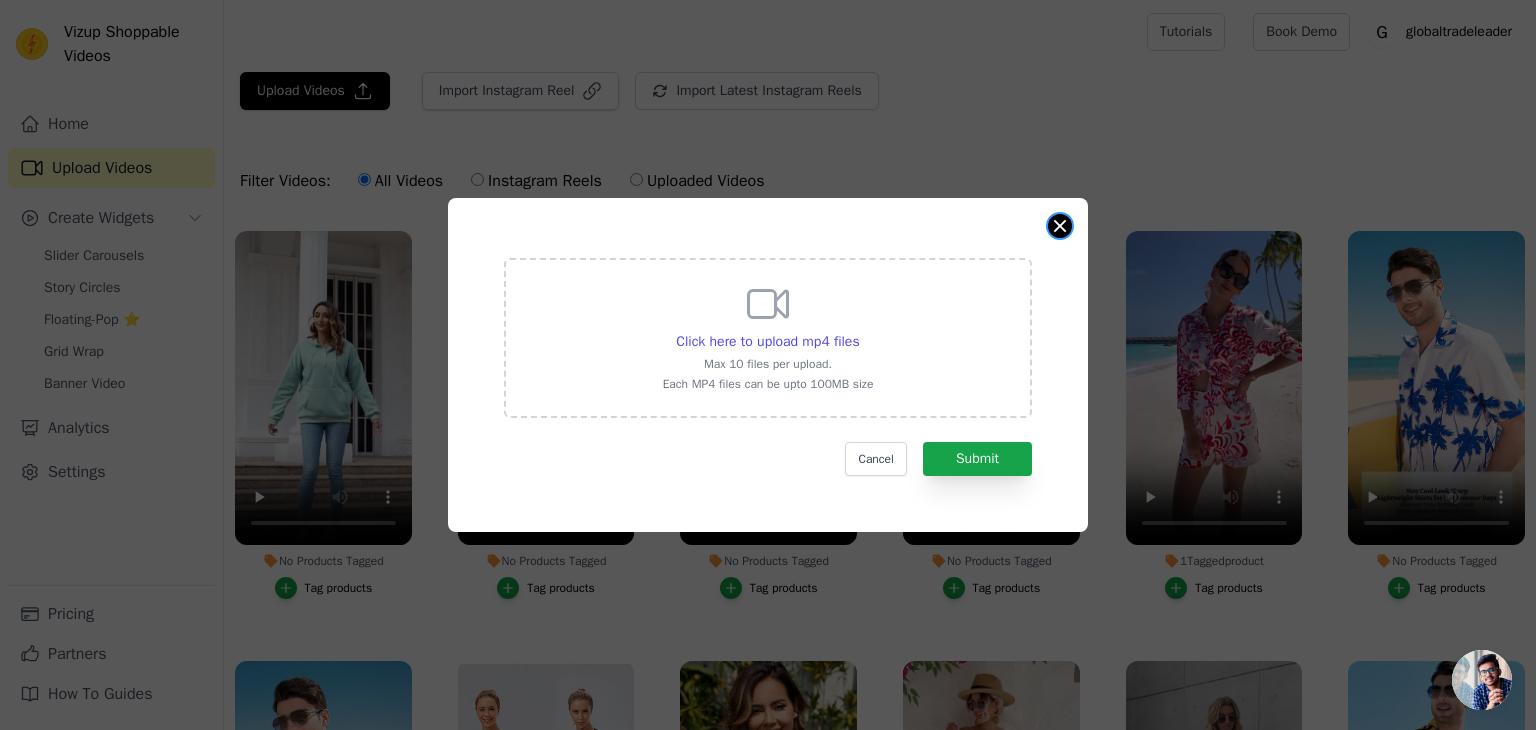 click at bounding box center (1060, 226) 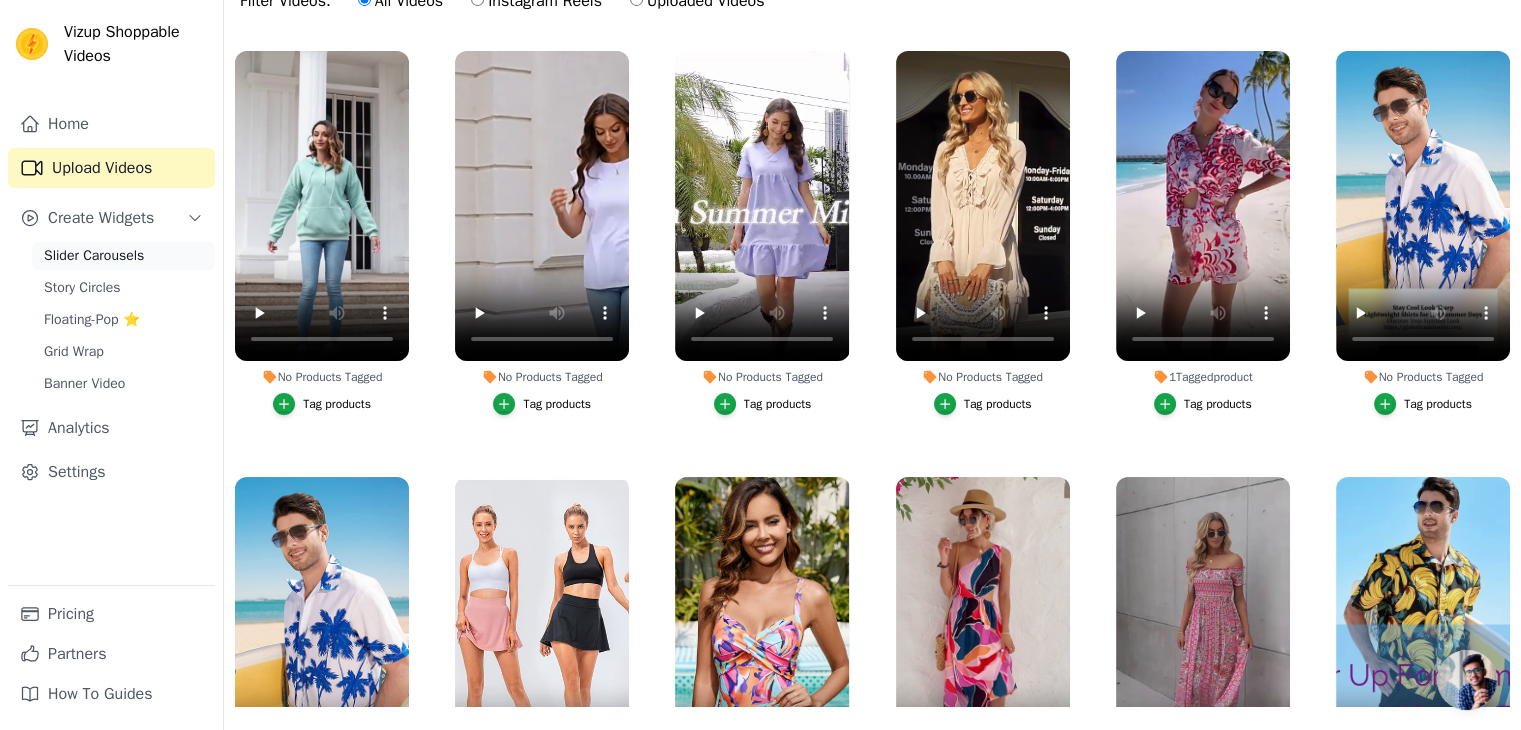 scroll, scrollTop: 203, scrollLeft: 0, axis: vertical 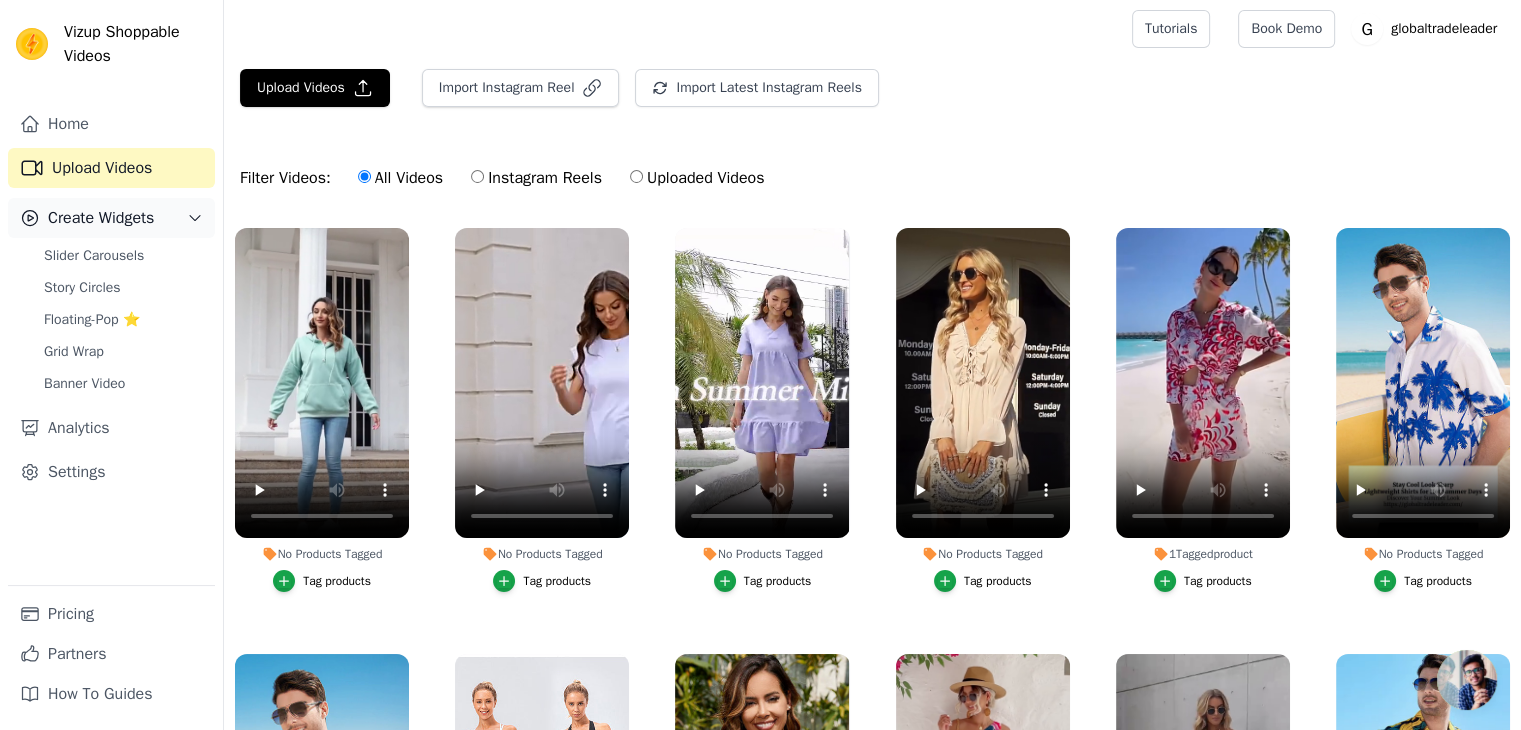 click on "Create Widgets" at bounding box center [101, 218] 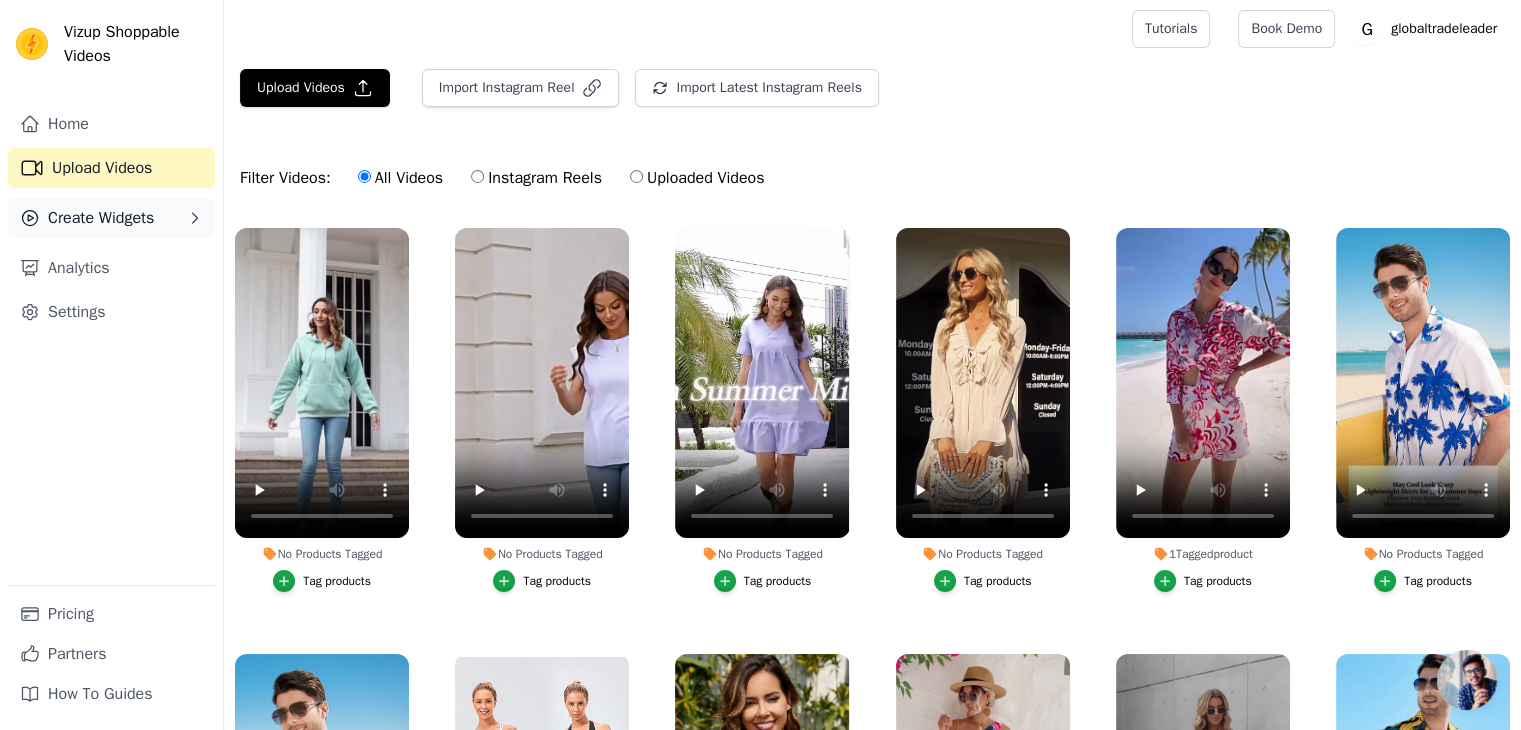 click on "Create Widgets" at bounding box center [101, 218] 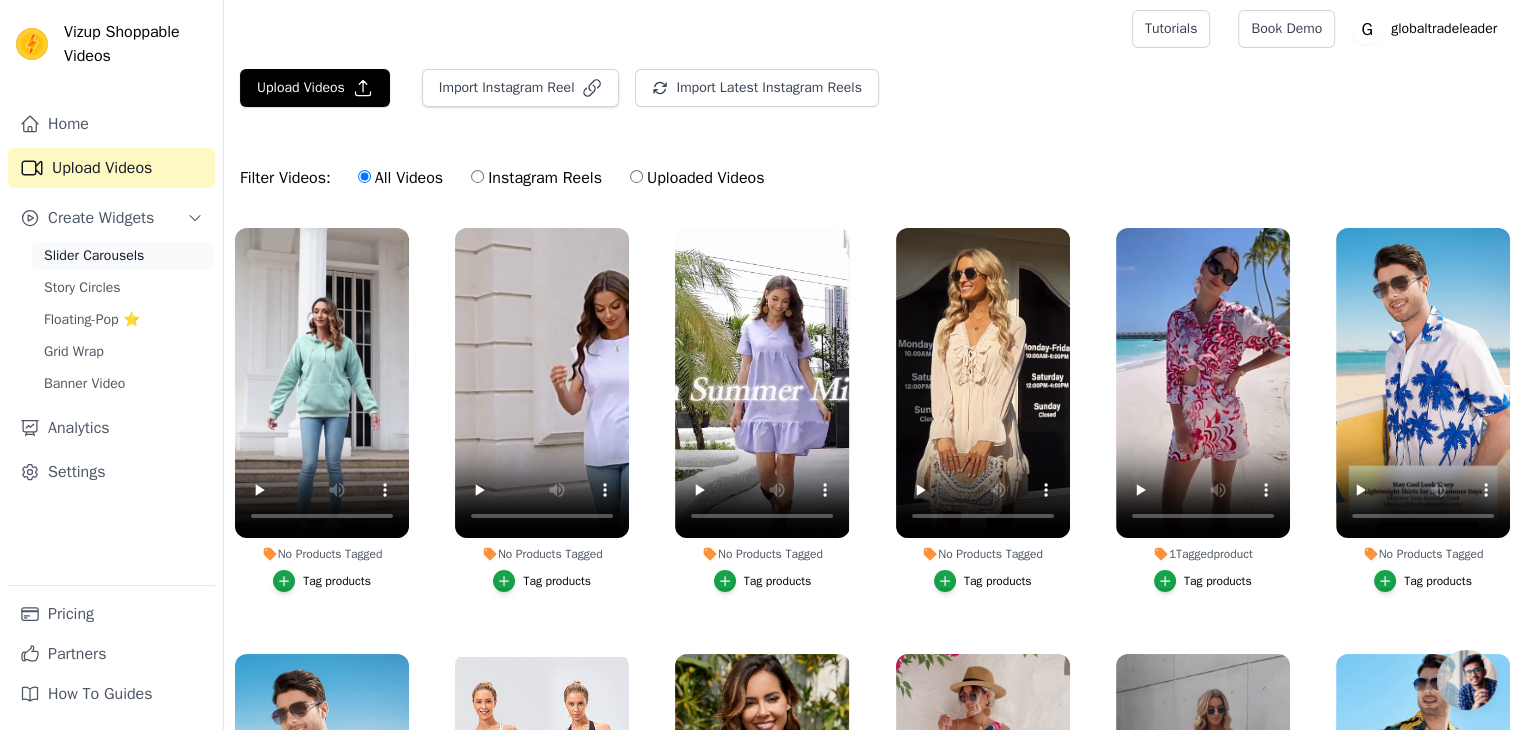 click on "Slider Carousels" at bounding box center [123, 256] 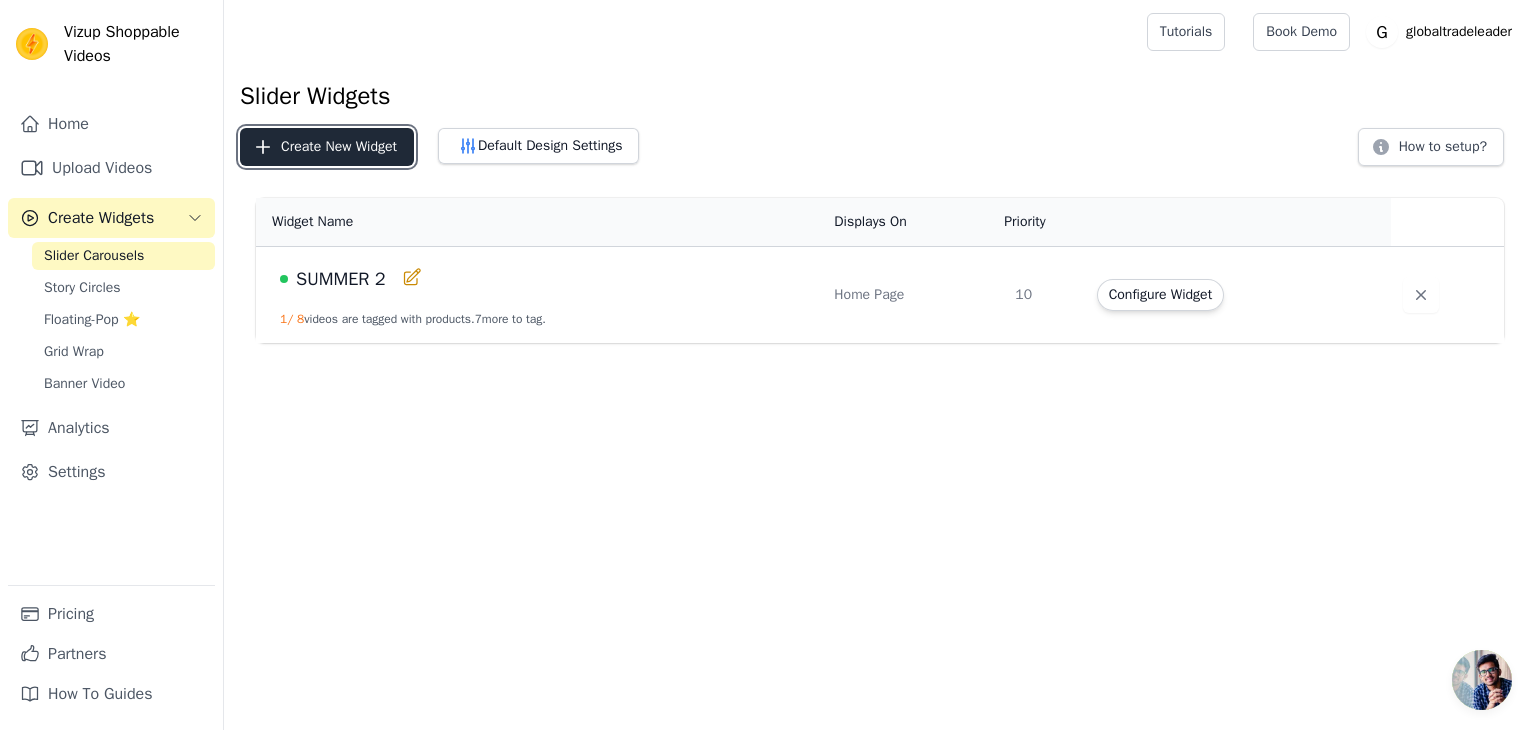 click on "Create New Widget" at bounding box center (327, 147) 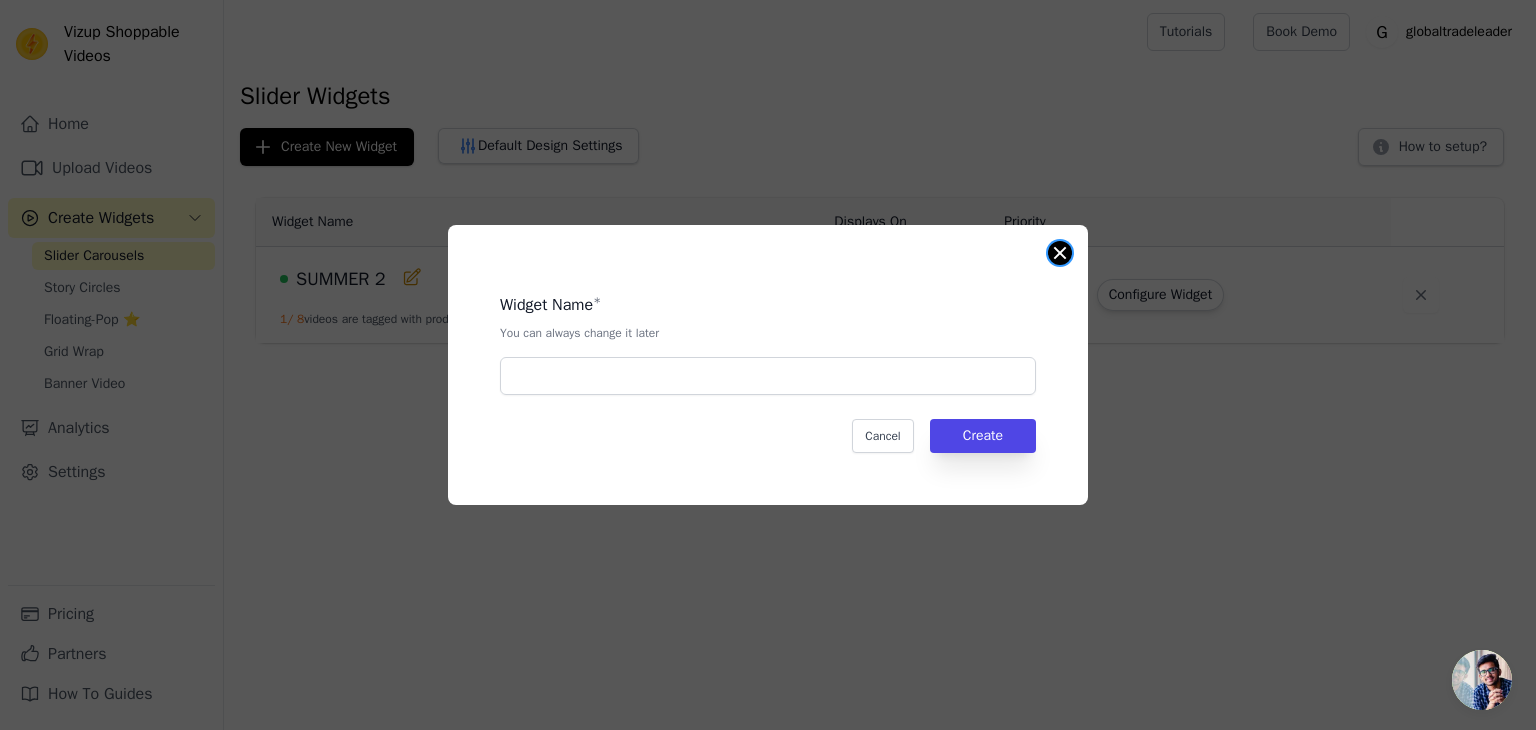 click at bounding box center (1060, 253) 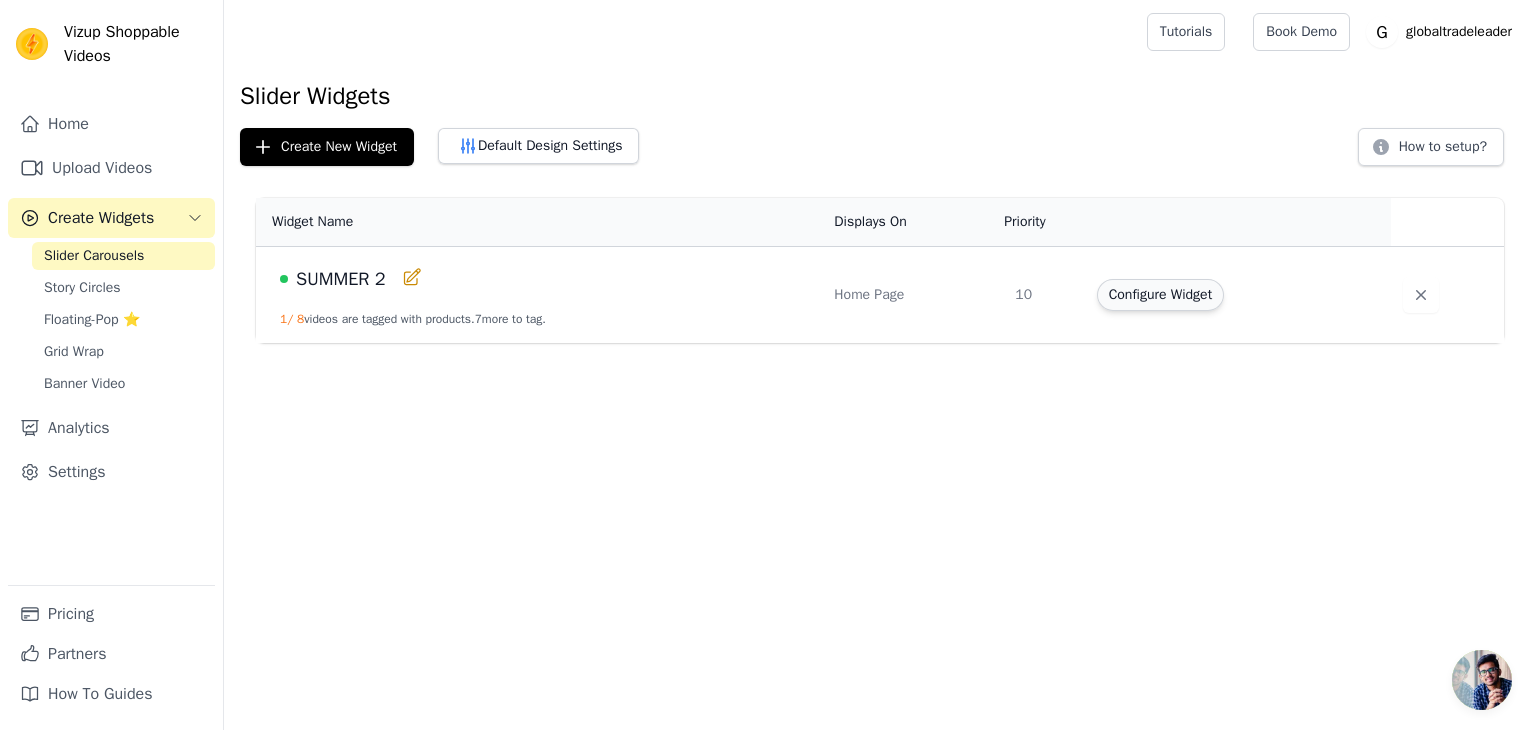 click on "Configure Widget" at bounding box center (1160, 295) 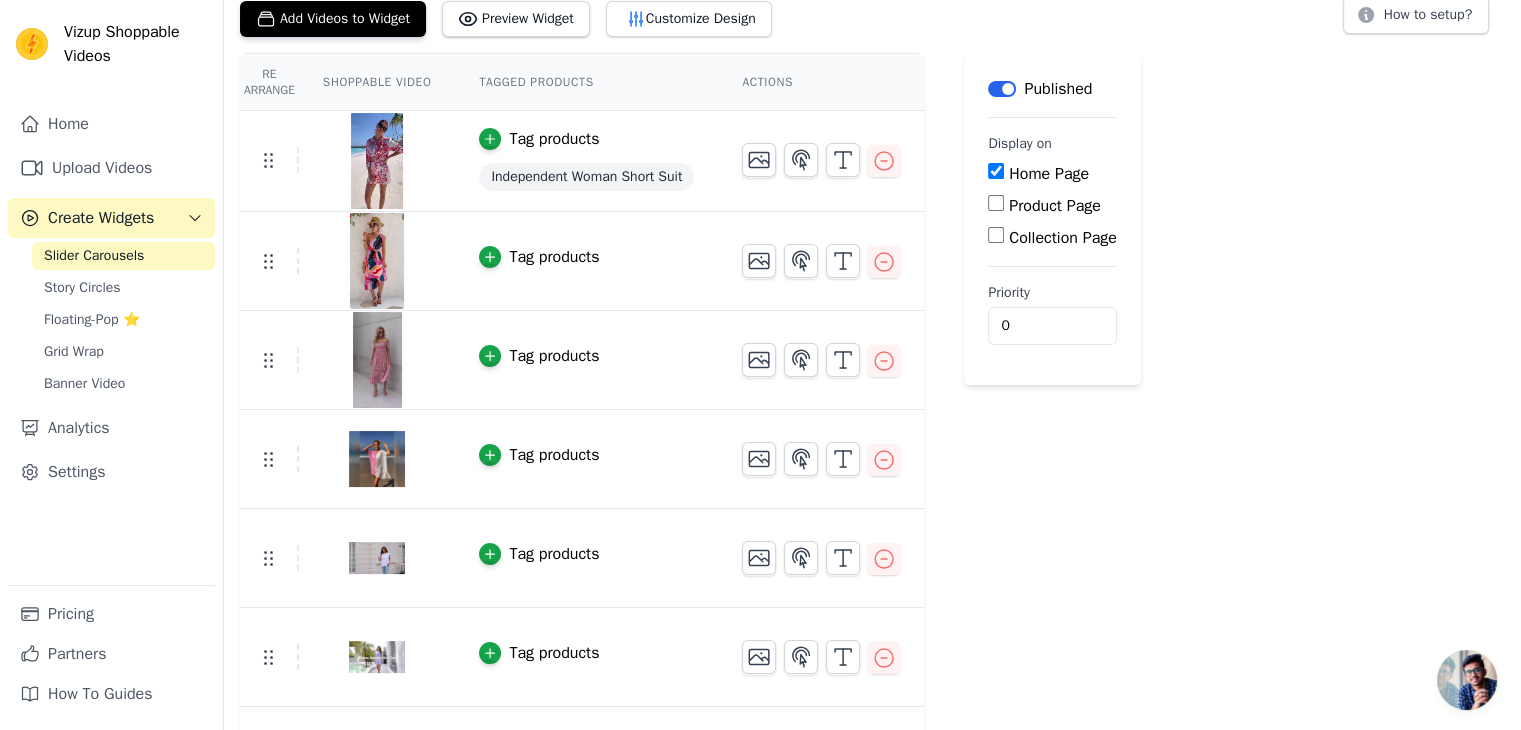 scroll, scrollTop: 0, scrollLeft: 0, axis: both 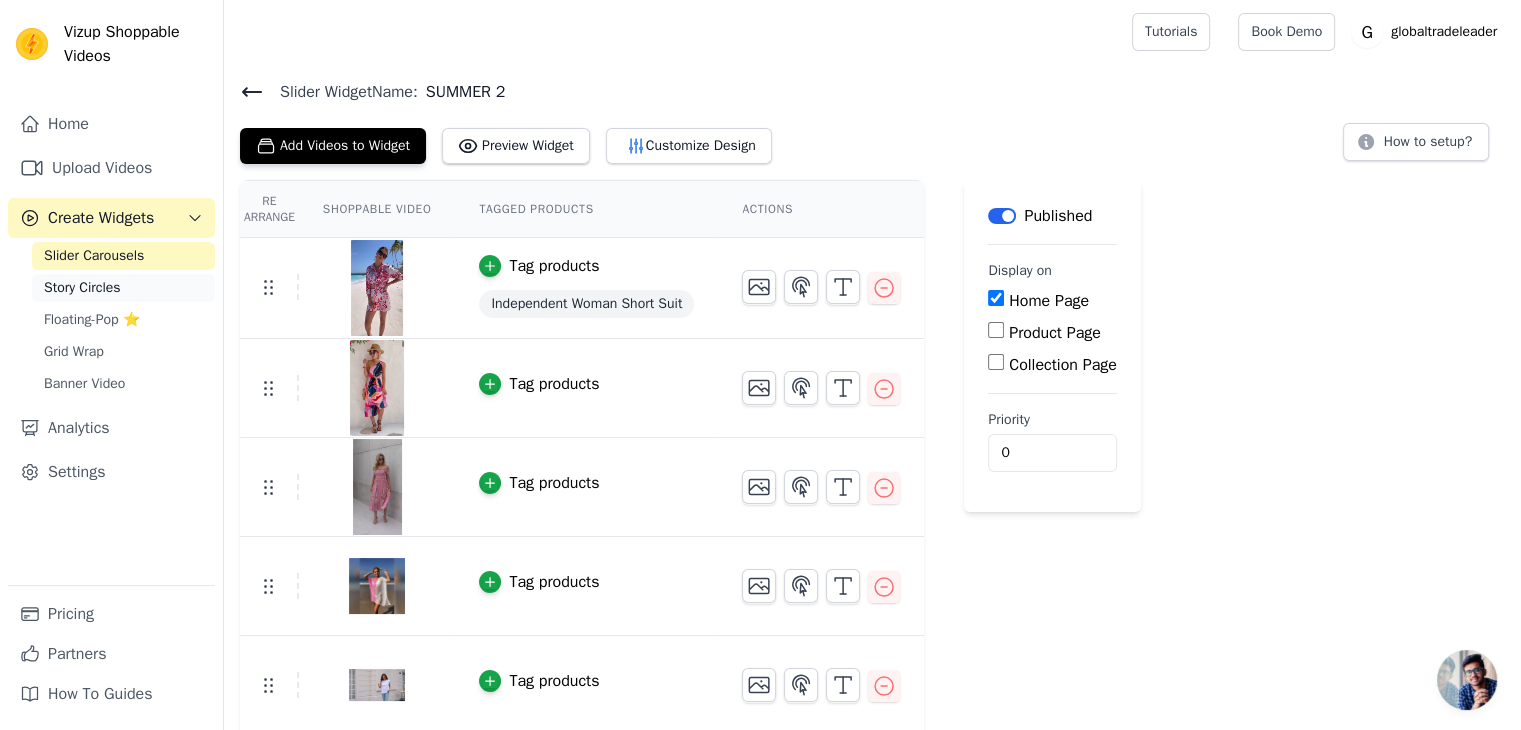 click on "Story Circles" at bounding box center (82, 288) 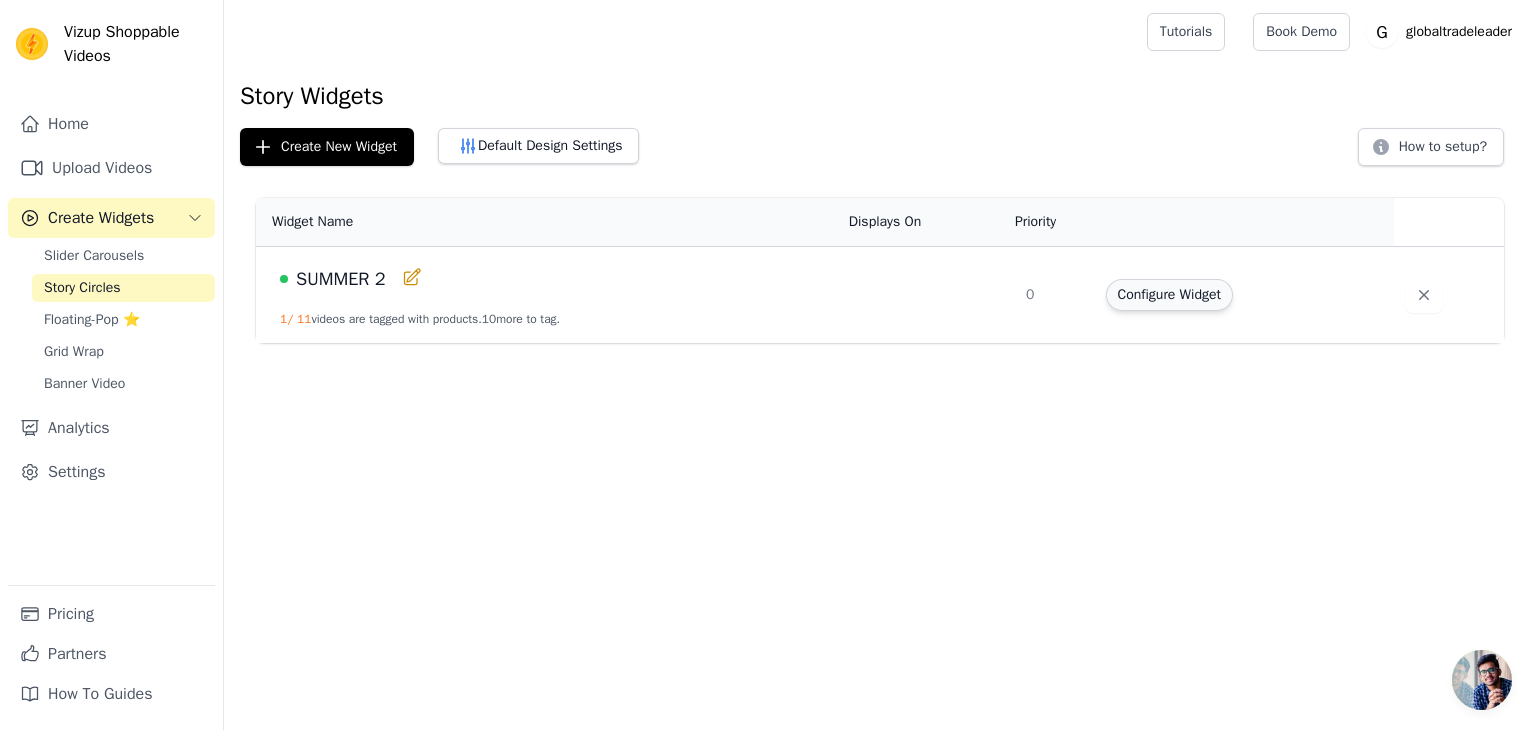 click on "Configure Widget" at bounding box center [1169, 295] 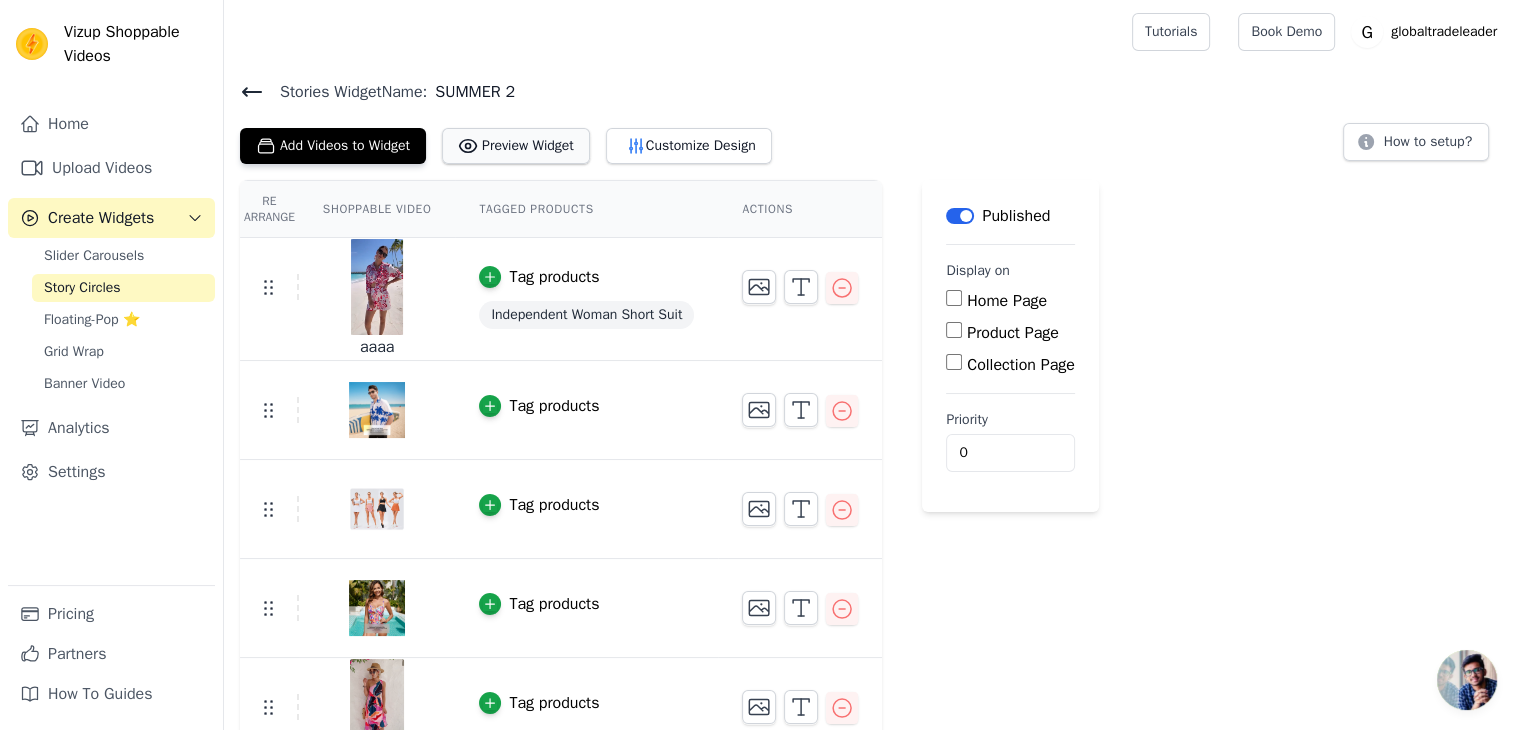 click on "Preview Widget" at bounding box center (516, 146) 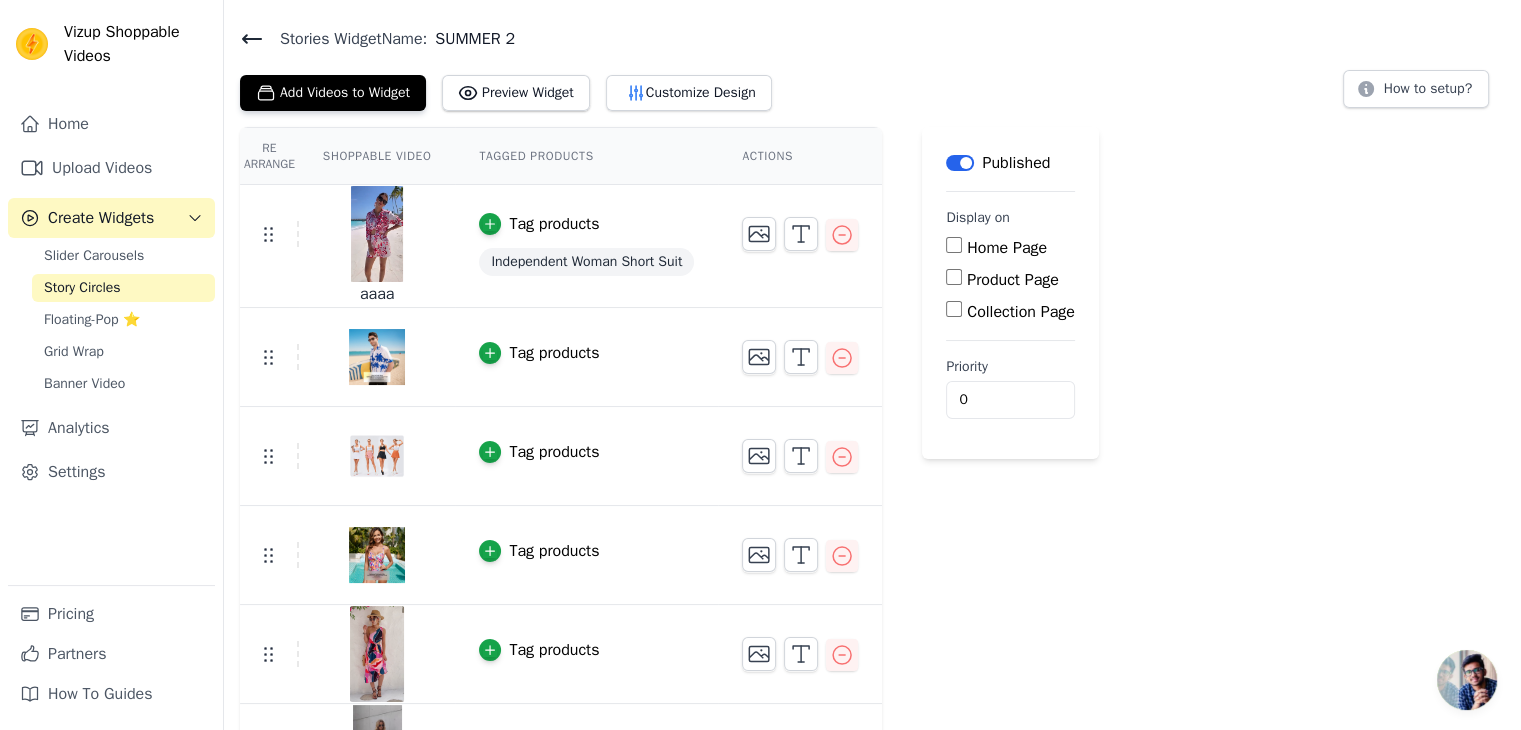 scroll, scrollTop: 0, scrollLeft: 0, axis: both 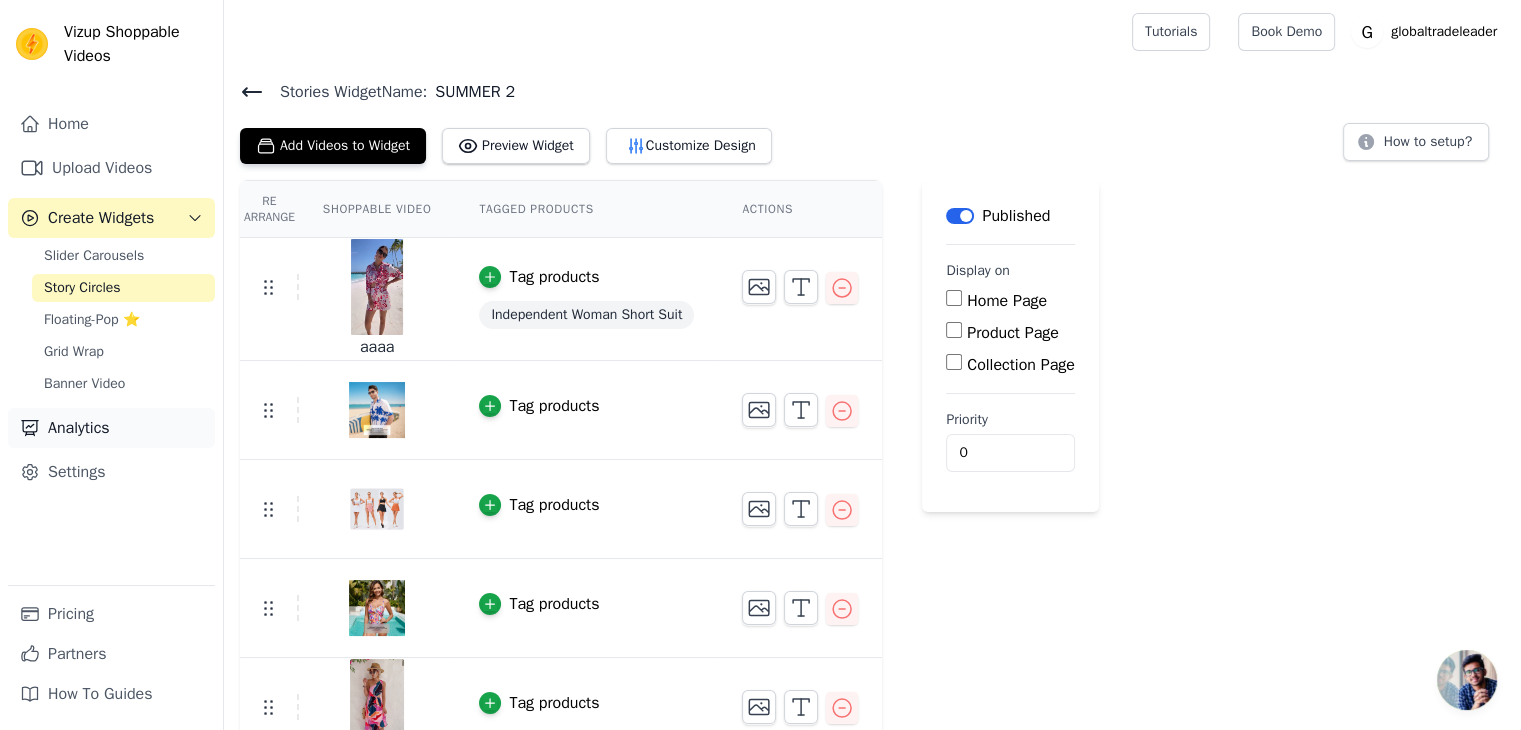 click on "Analytics" at bounding box center [111, 428] 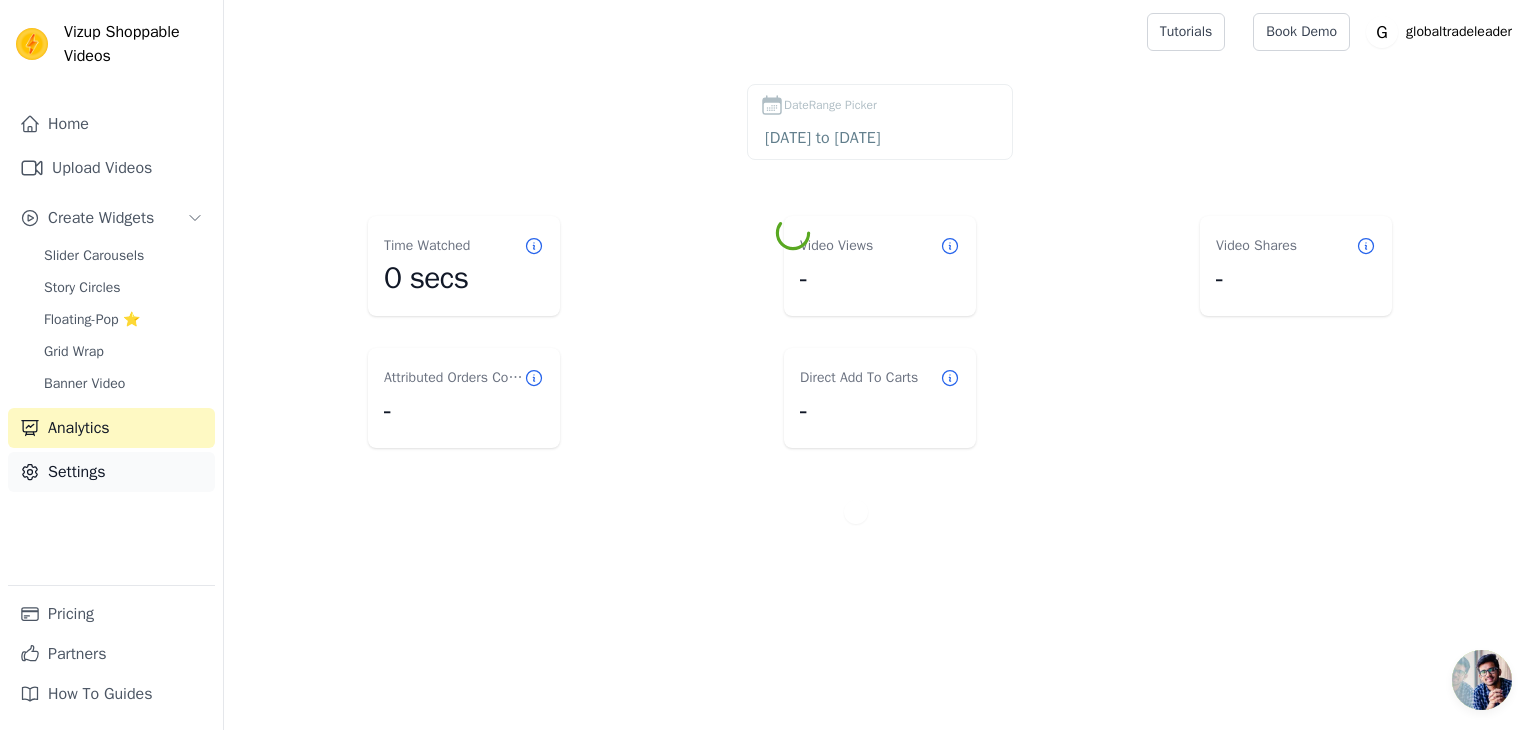 click on "Settings" at bounding box center [111, 472] 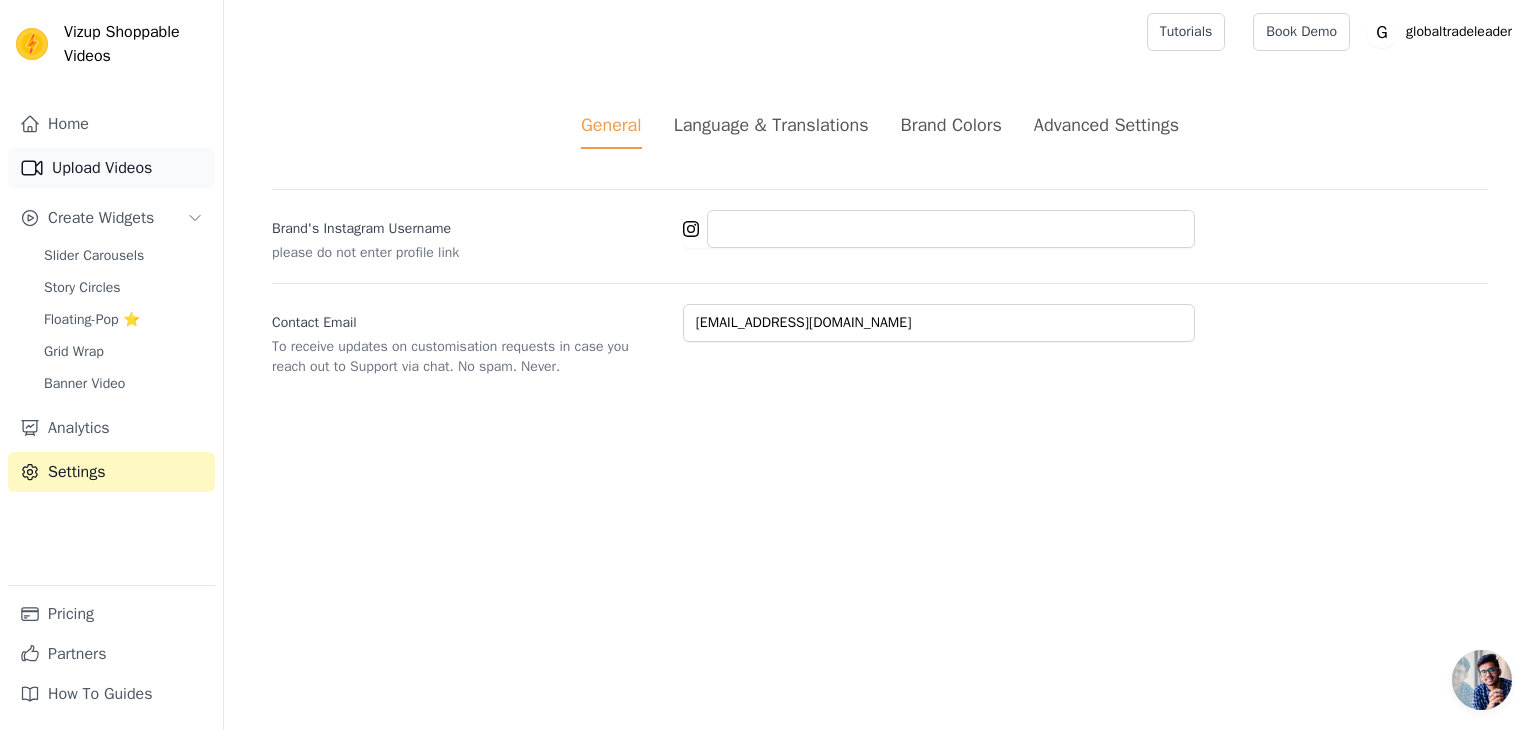 click on "Upload Videos" at bounding box center (111, 168) 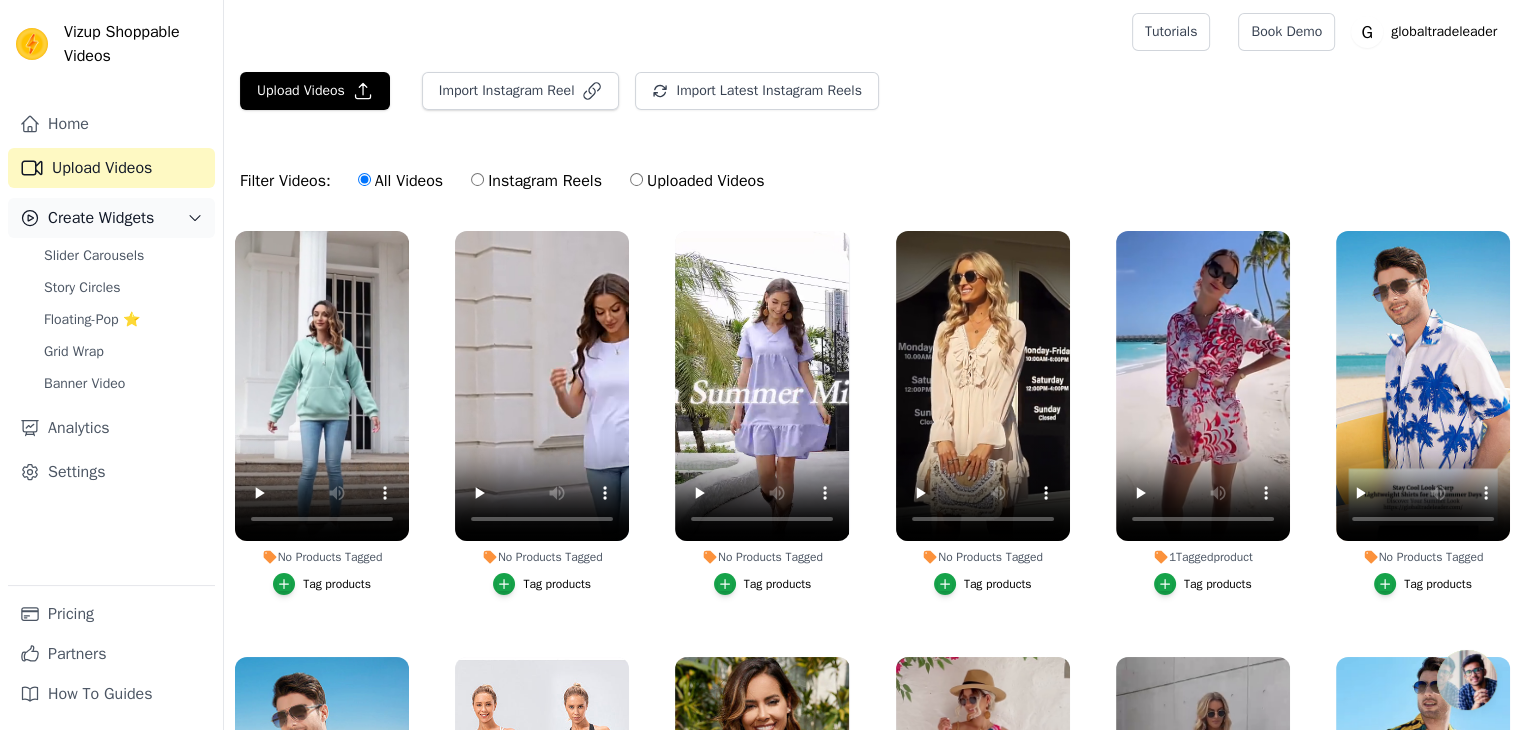 click on "Create Widgets" at bounding box center (101, 218) 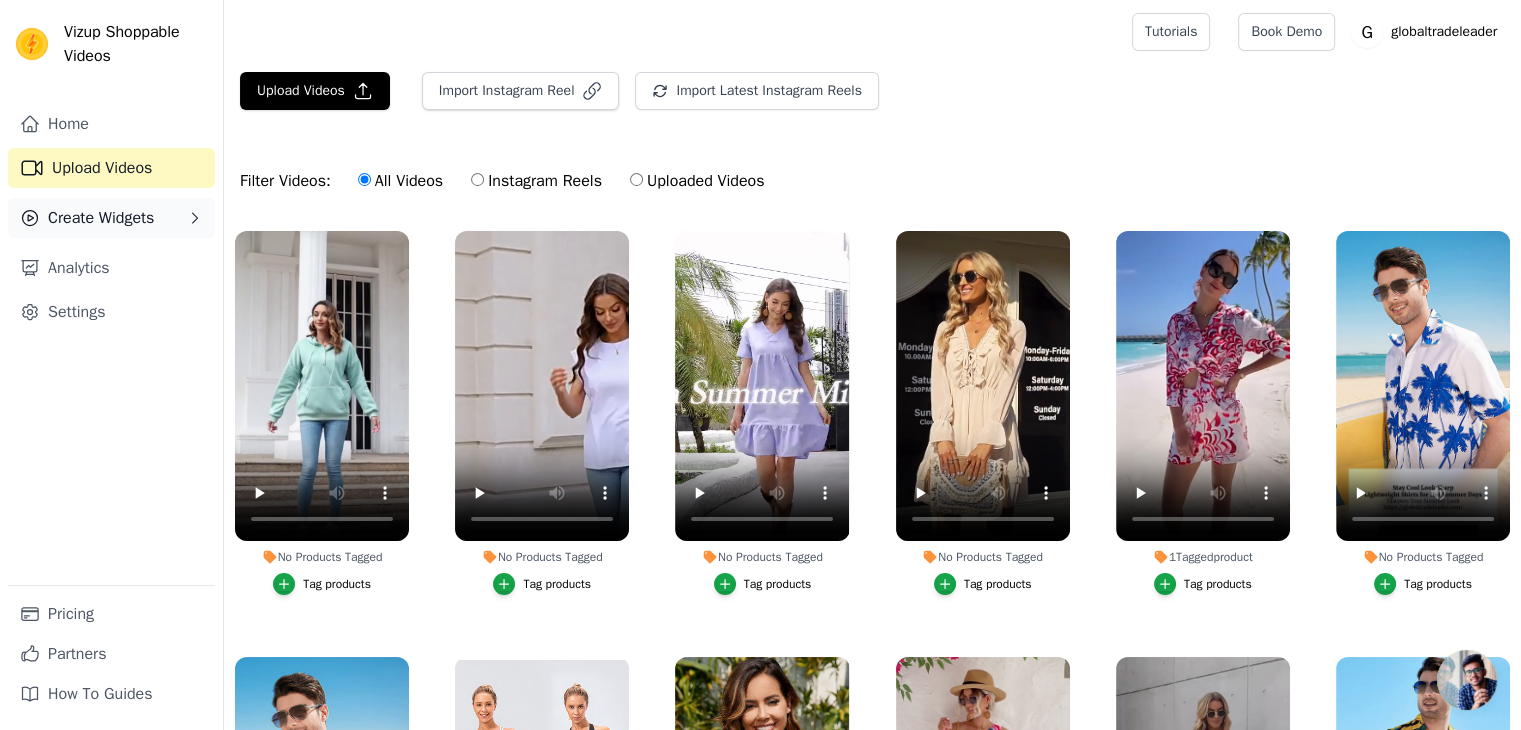 click on "Create Widgets" at bounding box center (101, 218) 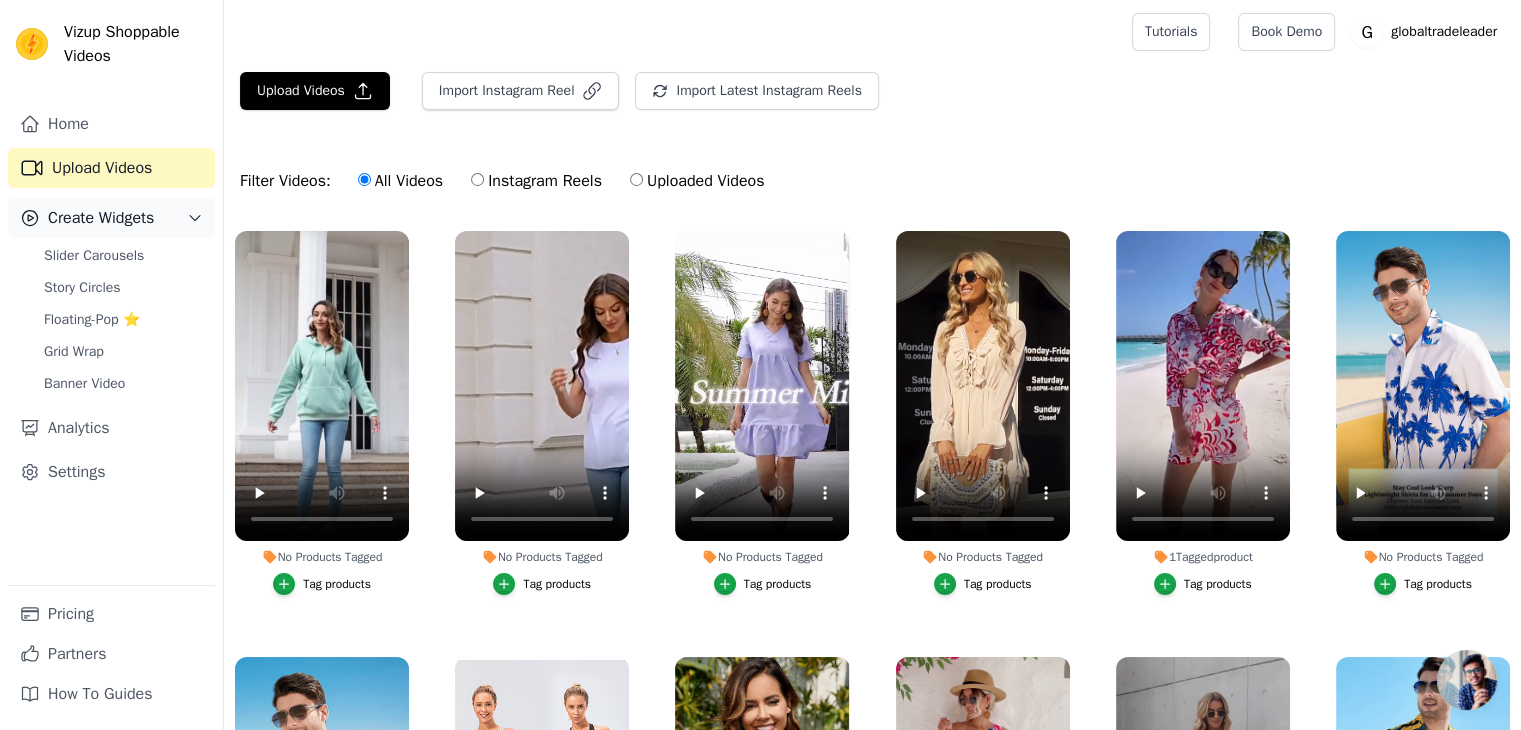 click on "Create Widgets" at bounding box center (101, 218) 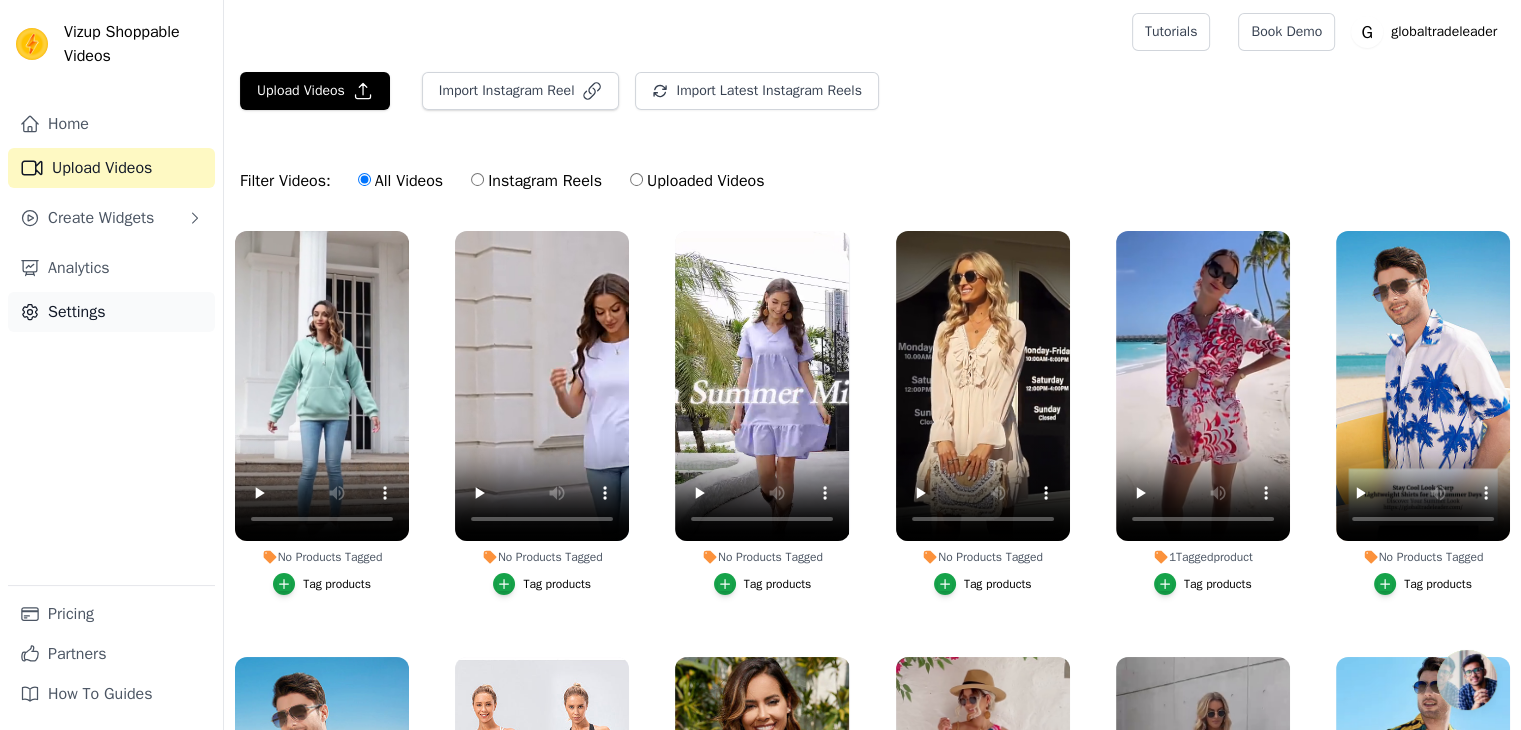 click on "Settings" at bounding box center [111, 312] 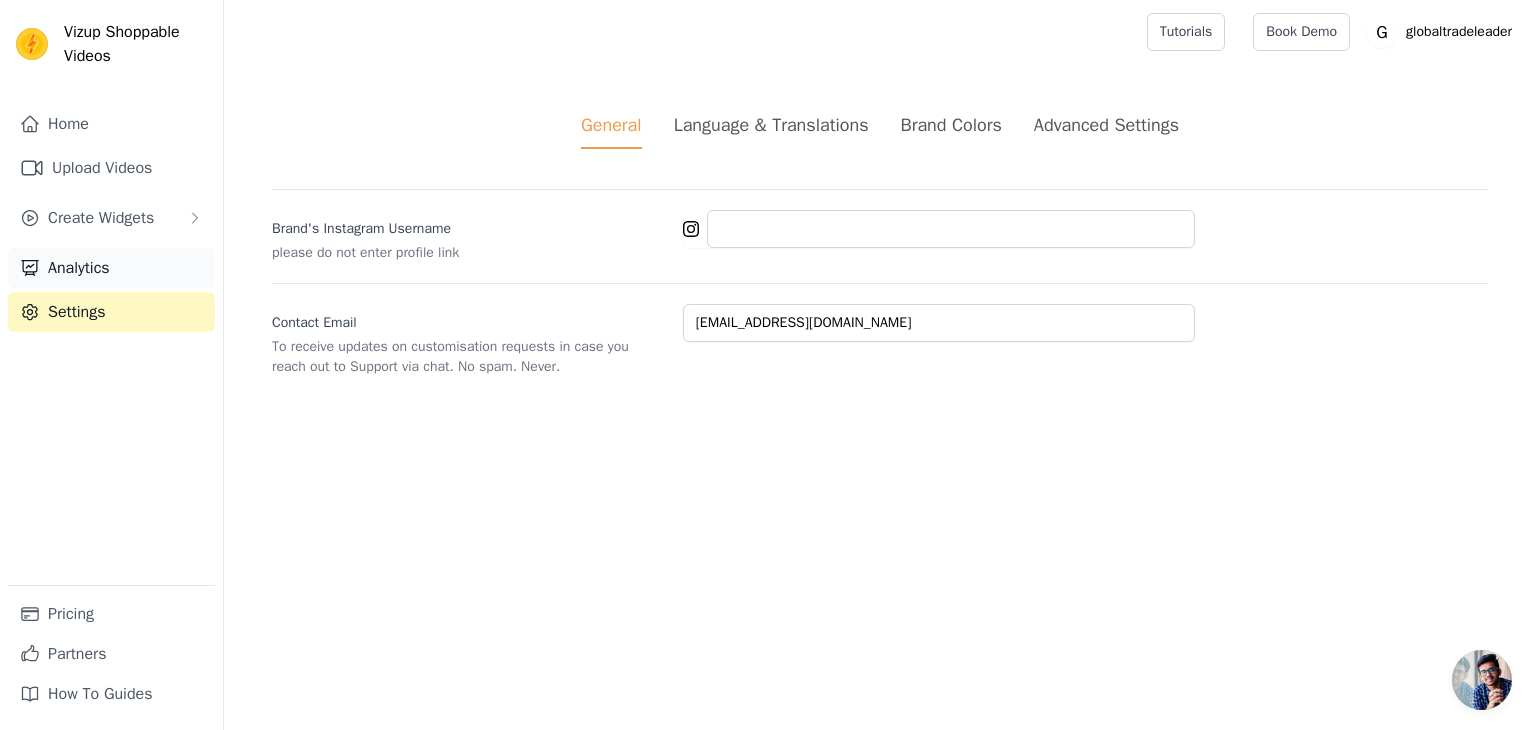 click on "Analytics" at bounding box center [111, 268] 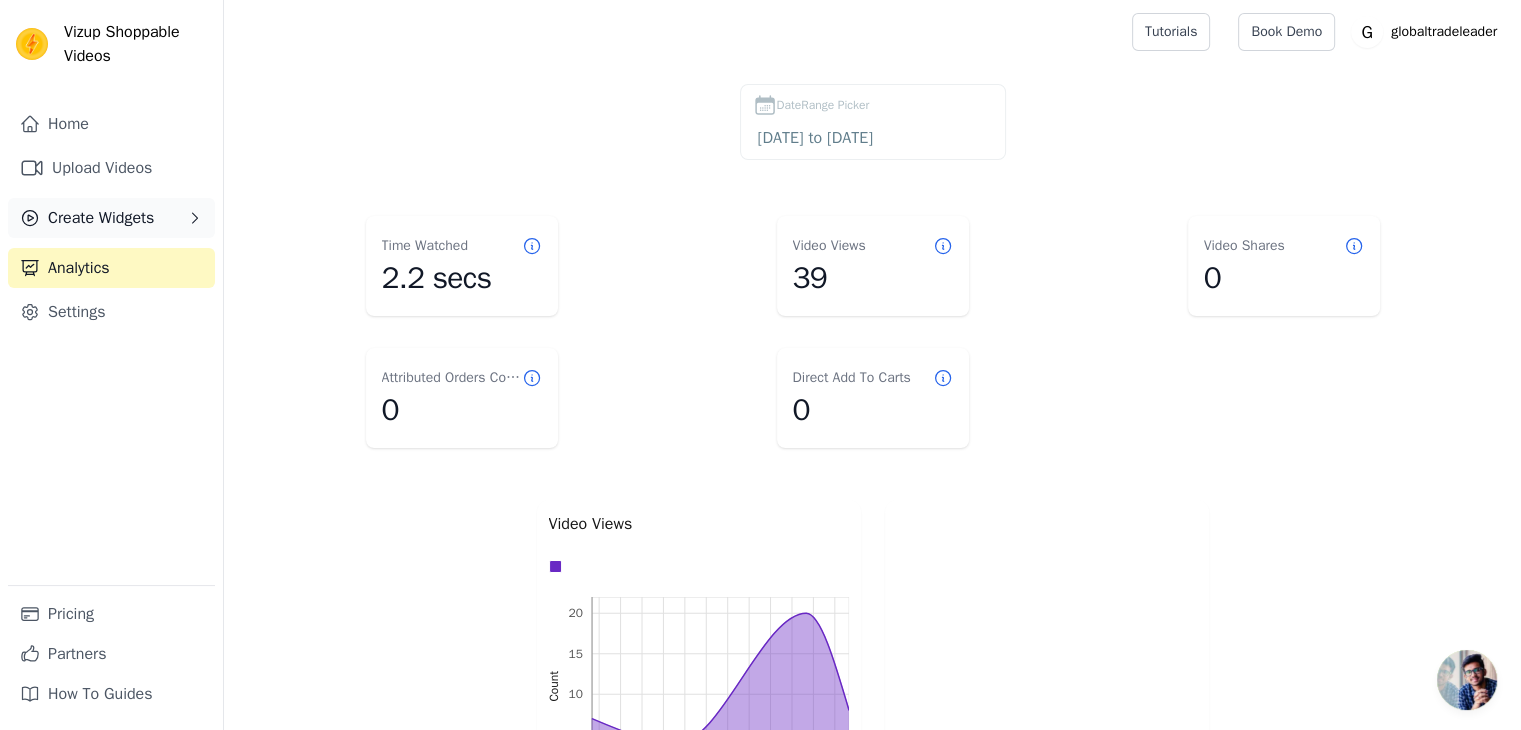 click on "Create Widgets" at bounding box center [101, 218] 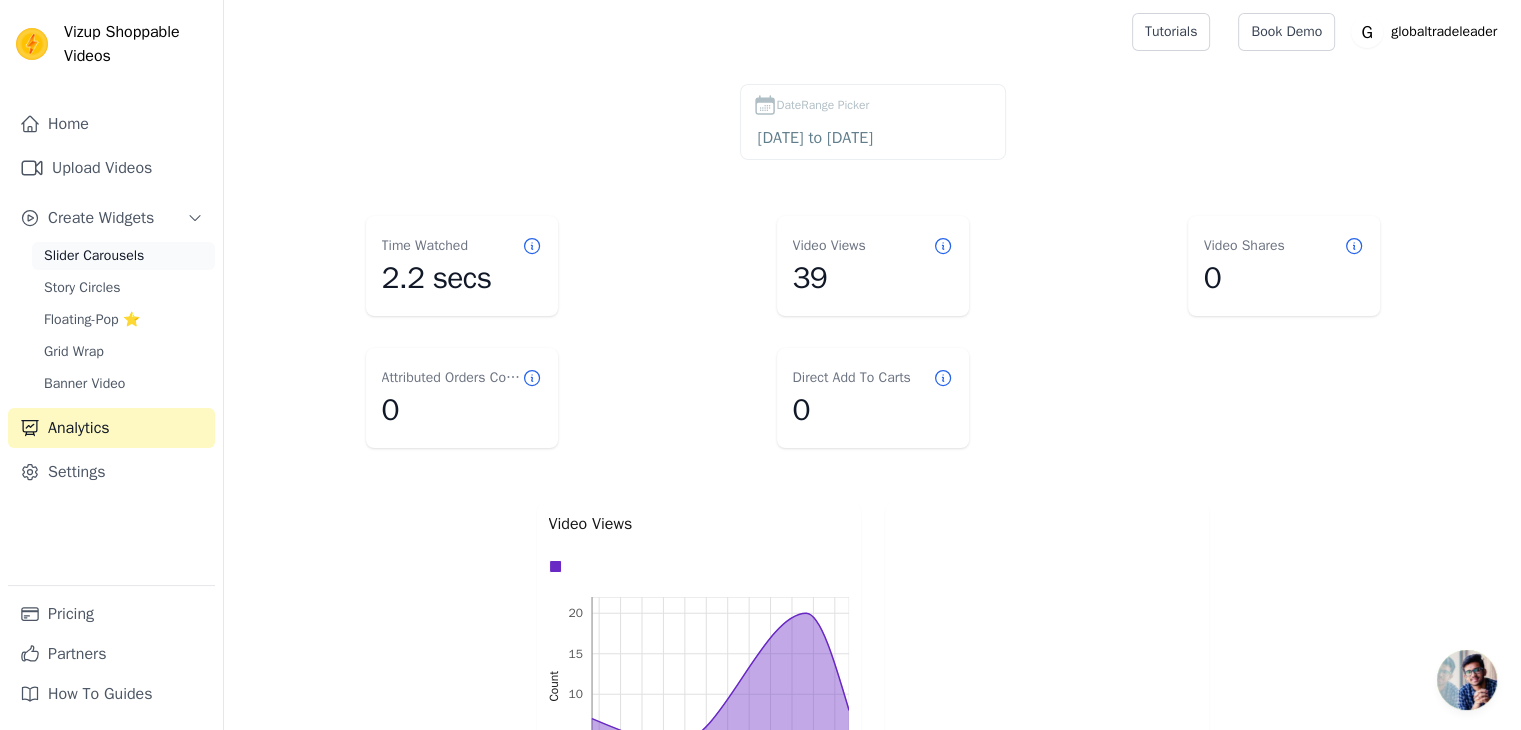 click on "Slider Carousels" at bounding box center [94, 256] 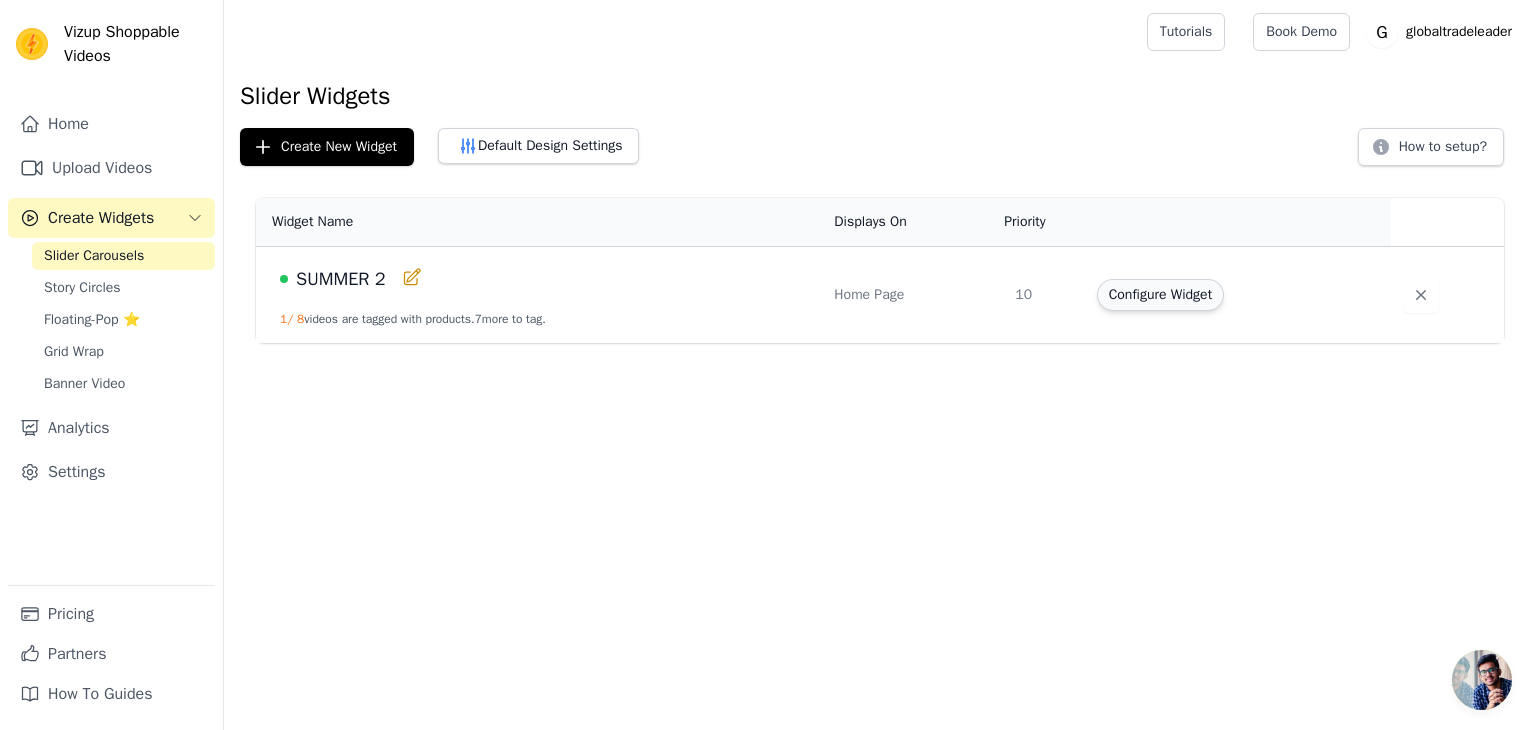 click on "Configure Widget" at bounding box center (1238, 295) 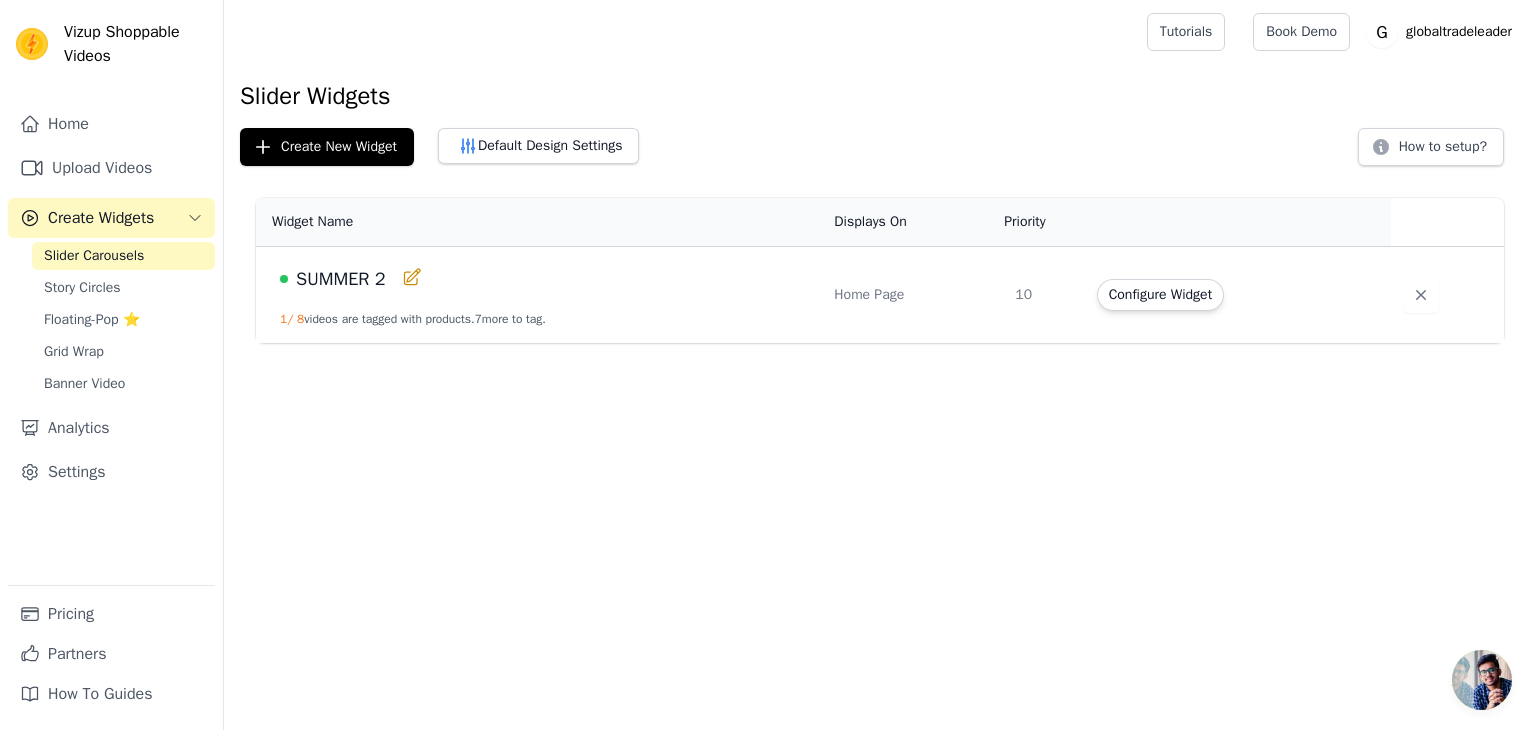 click on "Configure Widget" at bounding box center (1160, 295) 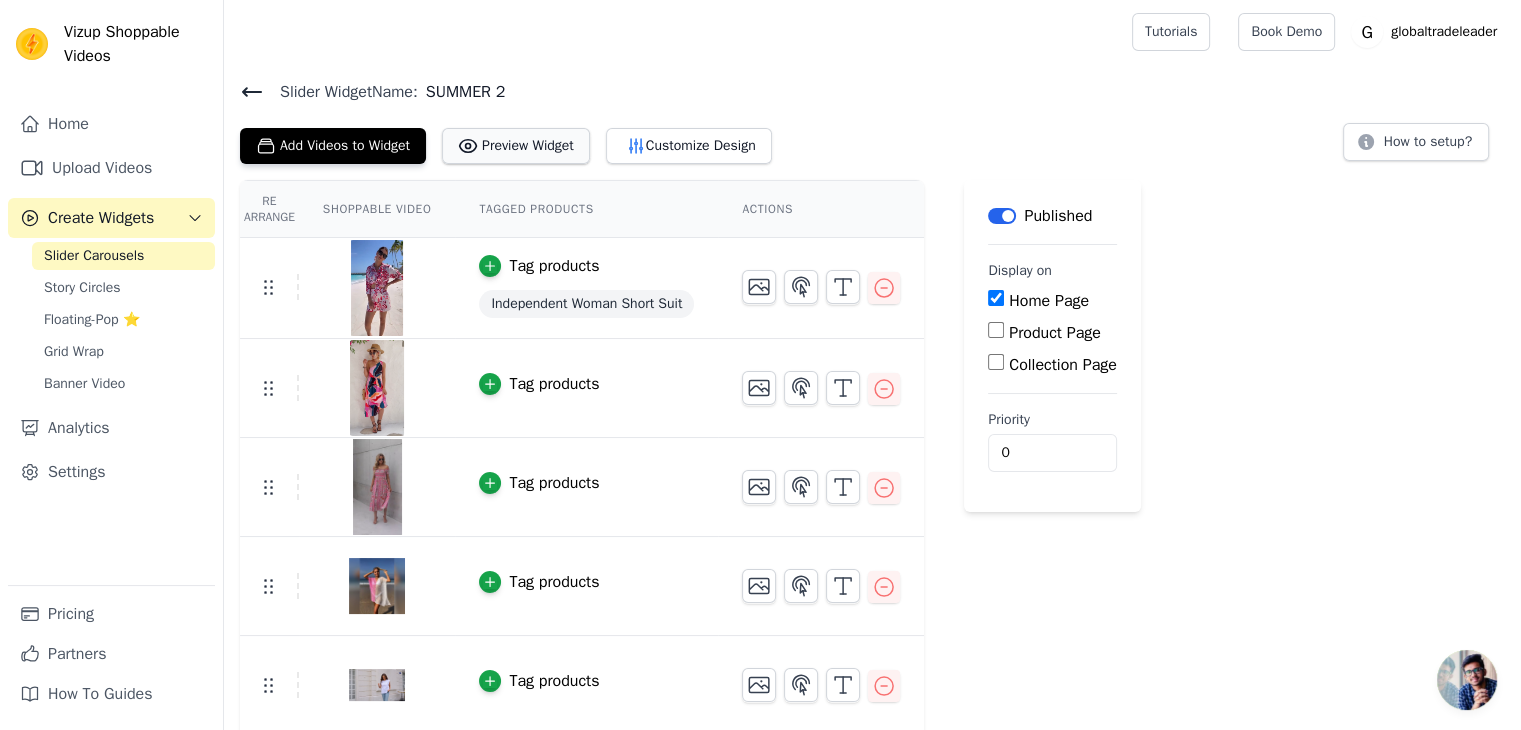 click on "Preview Widget" at bounding box center (516, 146) 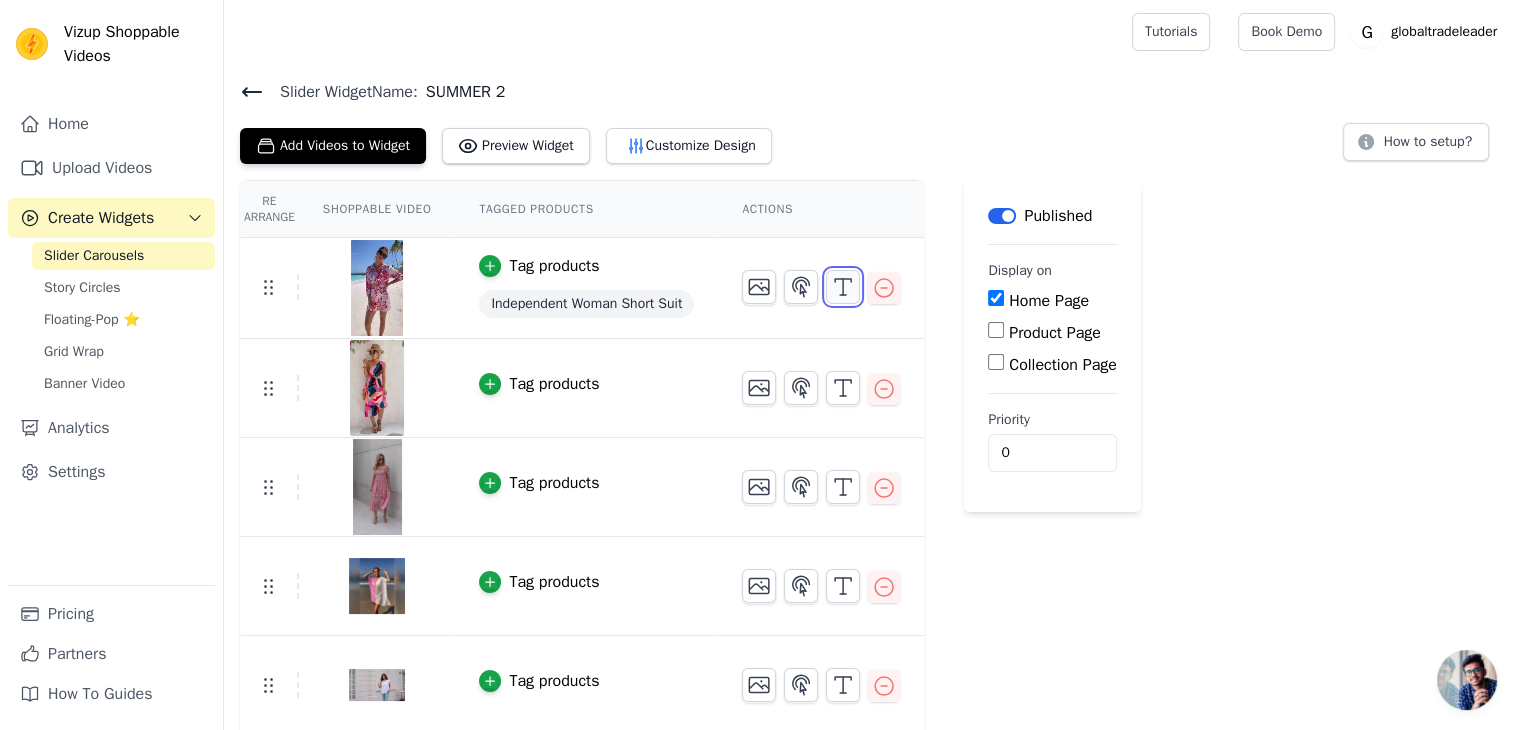 click 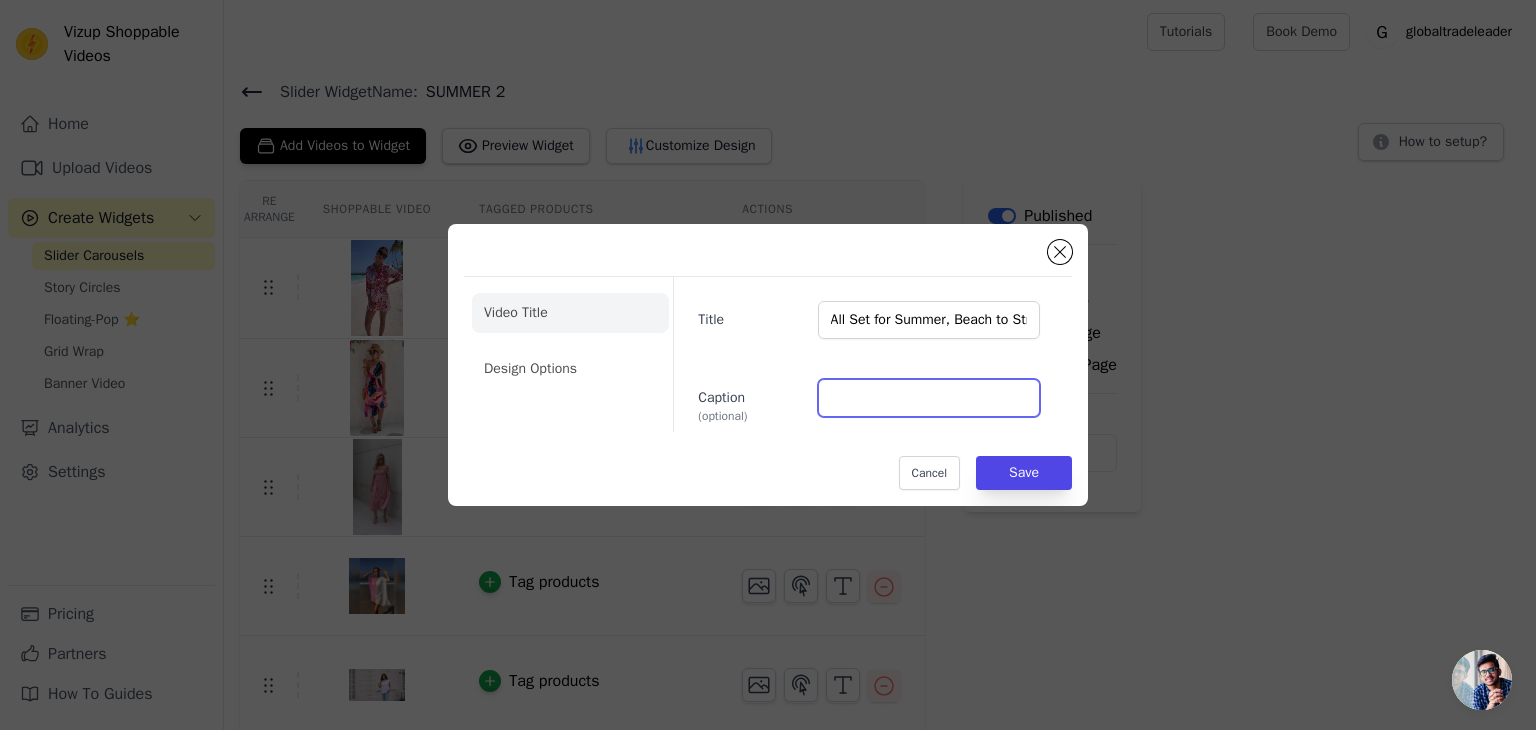 click on "Caption  (optional)" at bounding box center [929, 398] 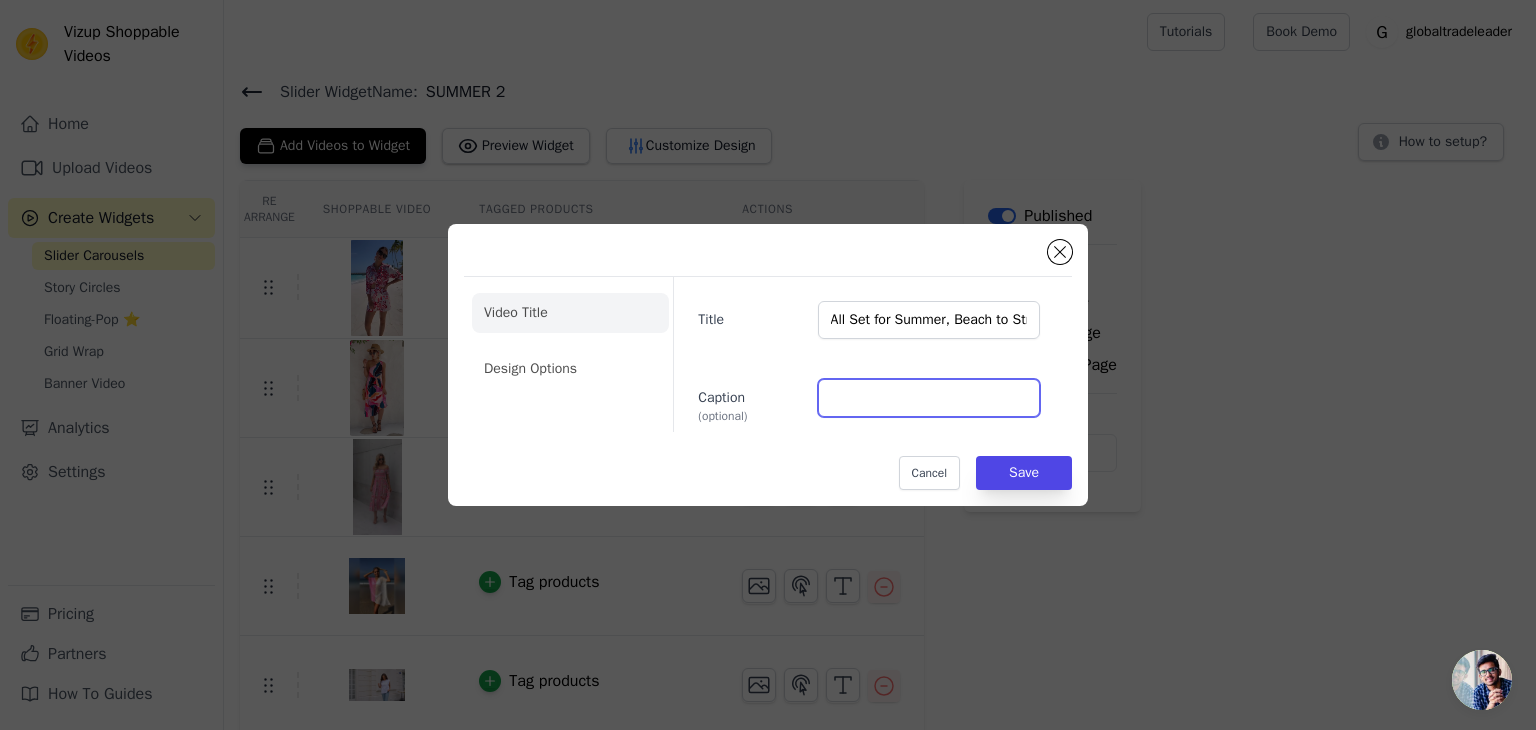 click on "Caption  (optional)" at bounding box center (929, 398) 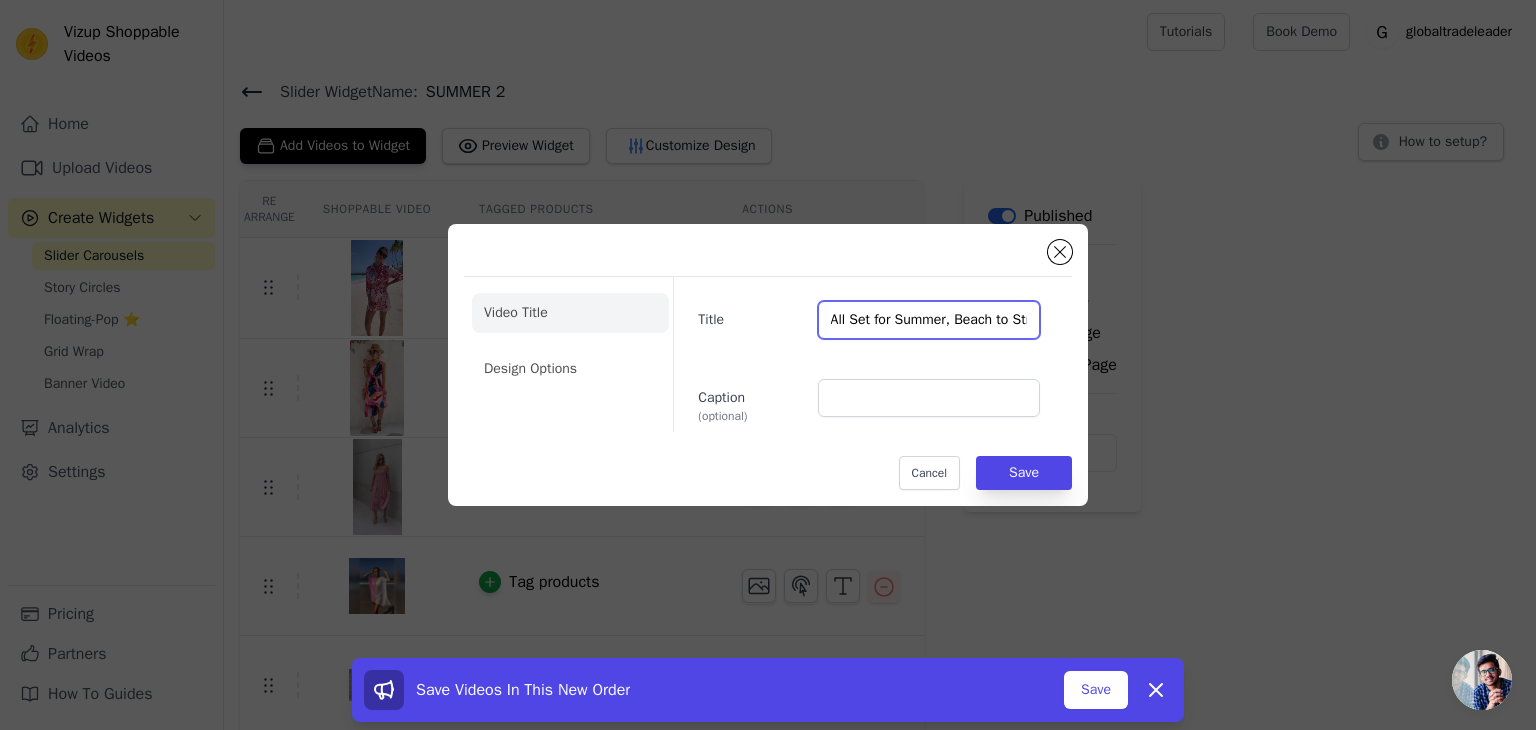 click on "All Set for Summer, Beach to Street Looks" at bounding box center [929, 320] 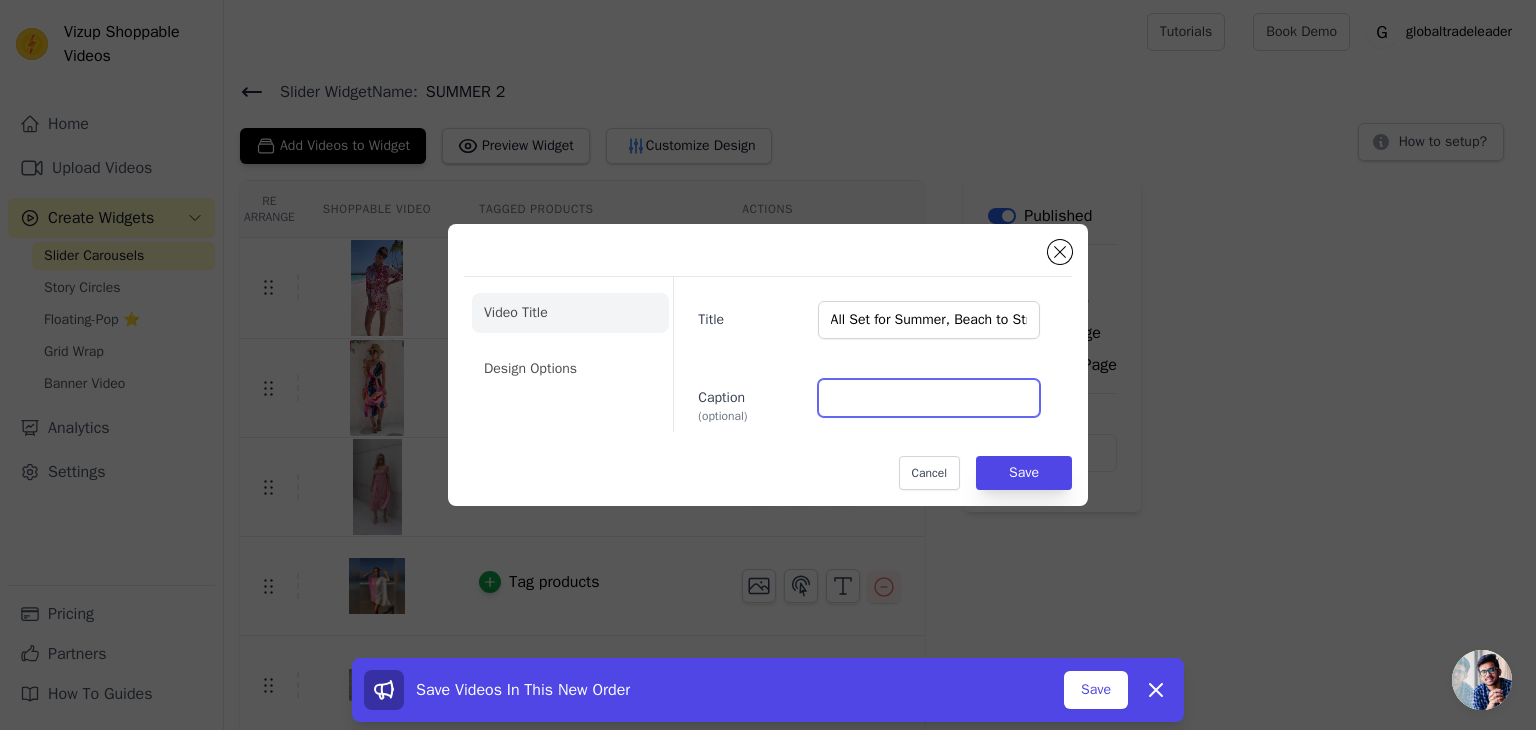 click on "Caption  (optional)" at bounding box center (929, 398) 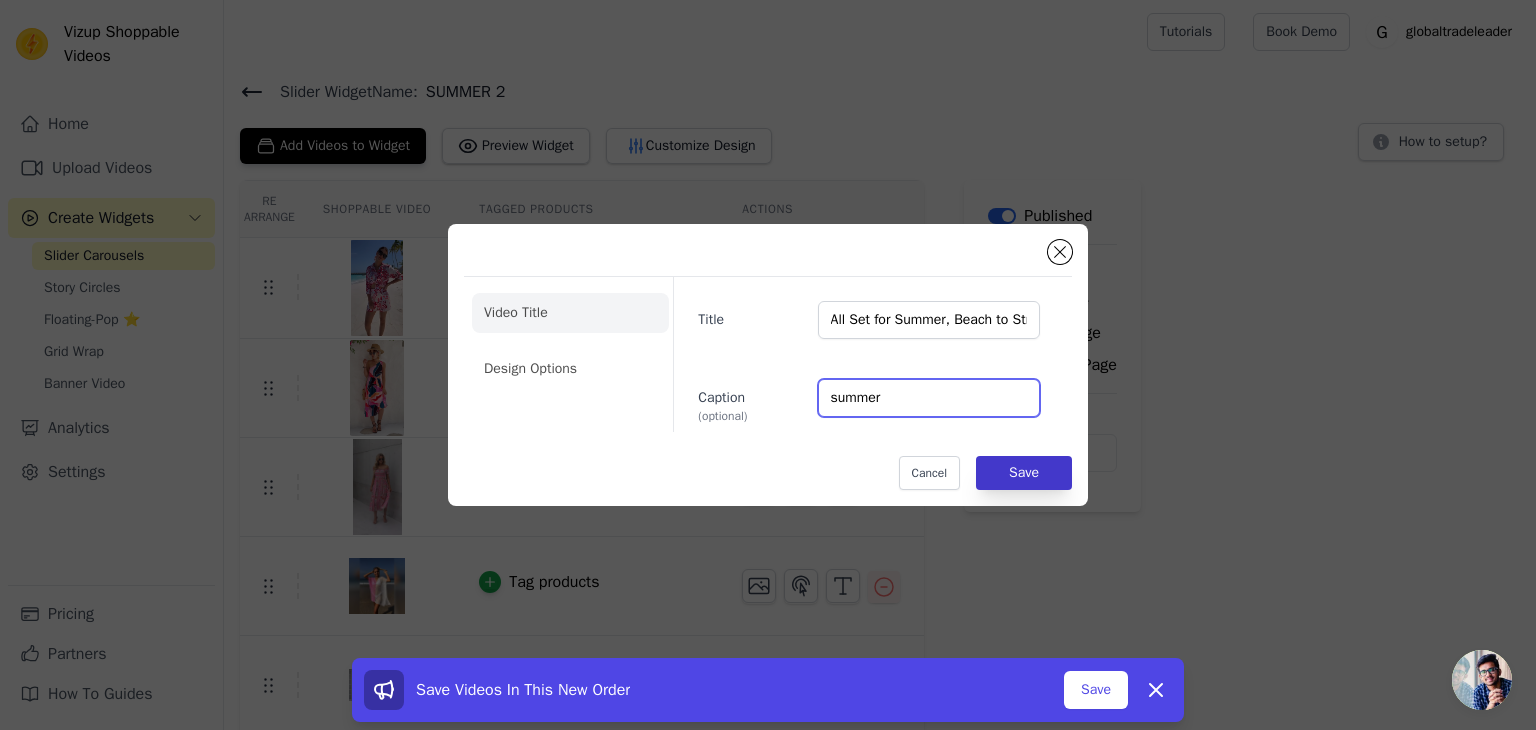 type on "summer" 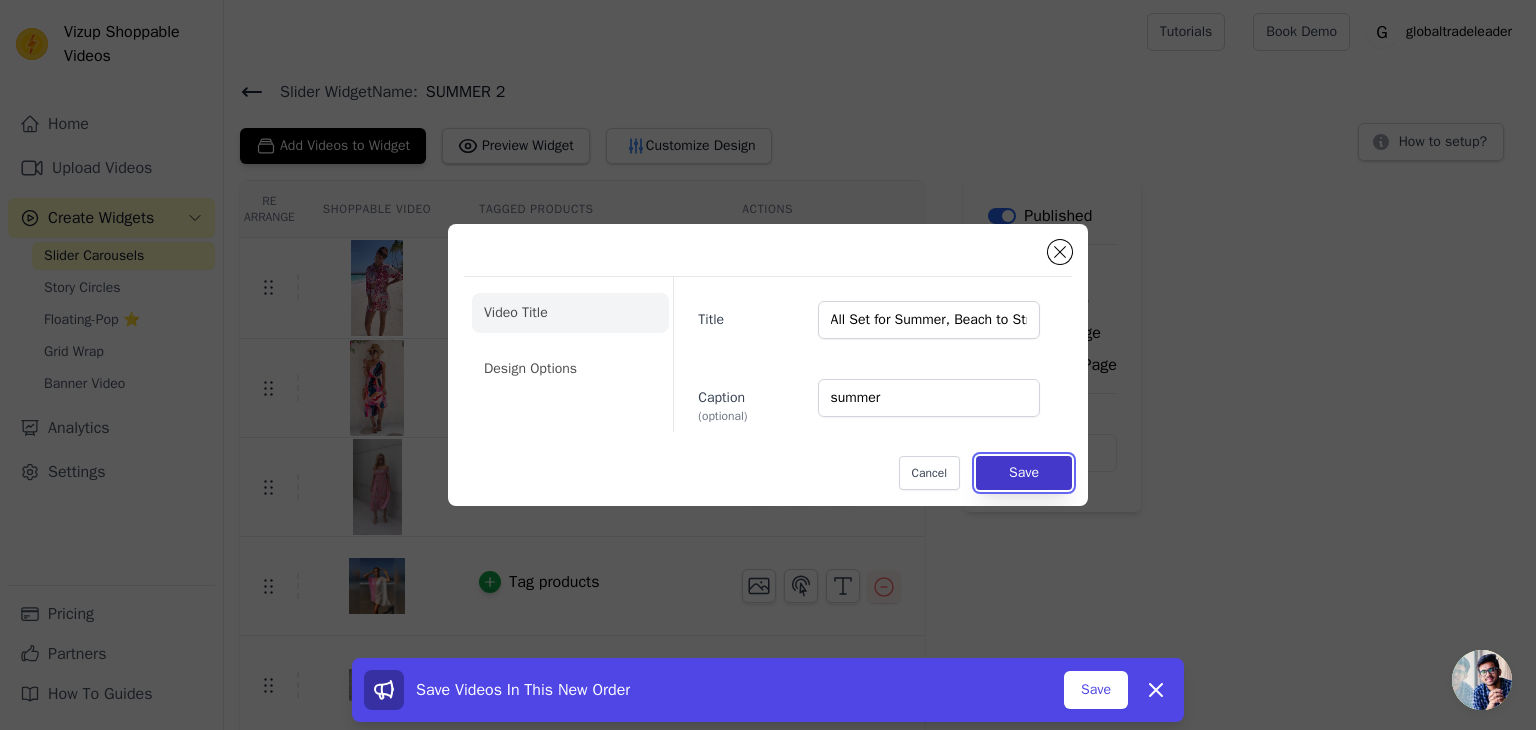 click on "Save" at bounding box center (1024, 473) 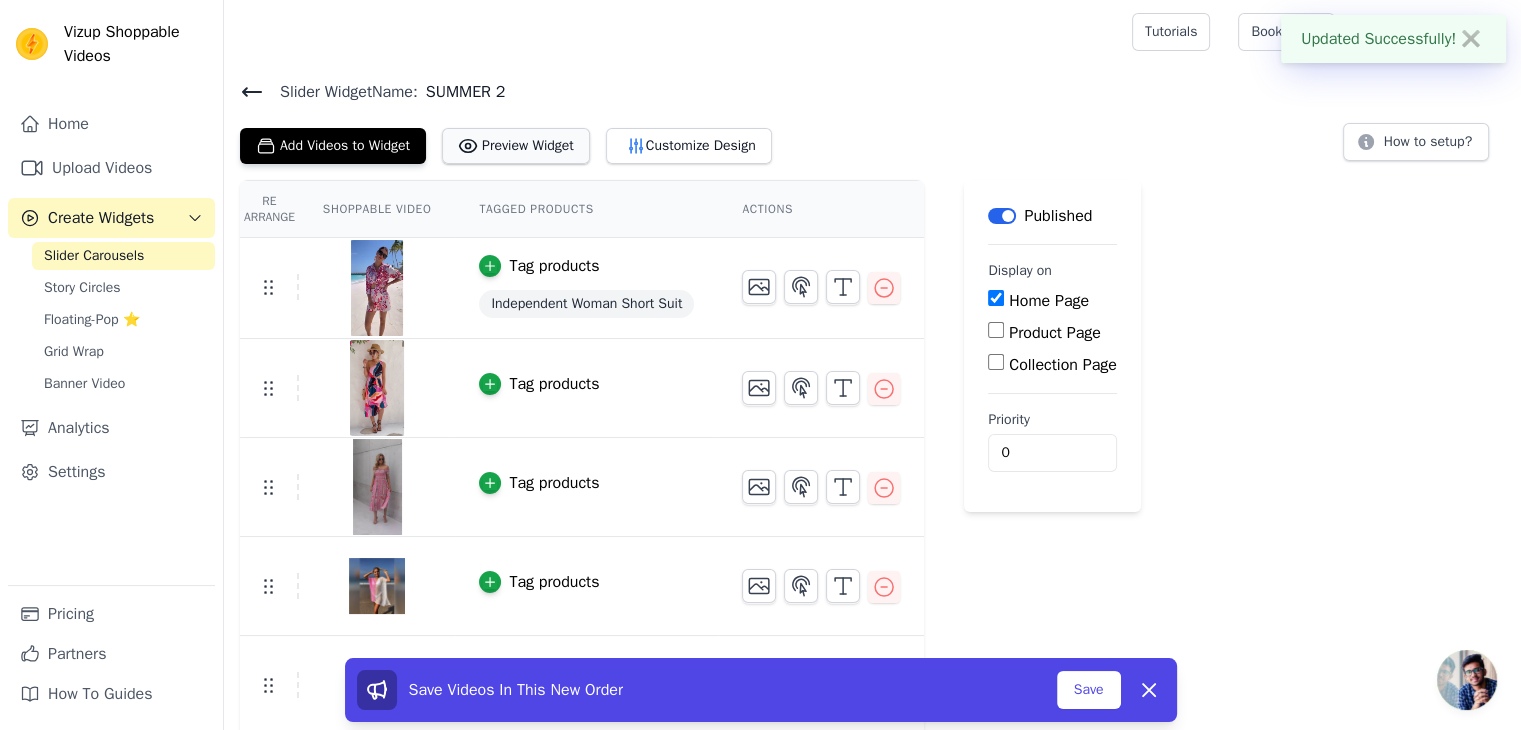 click on "Preview Widget" at bounding box center [516, 146] 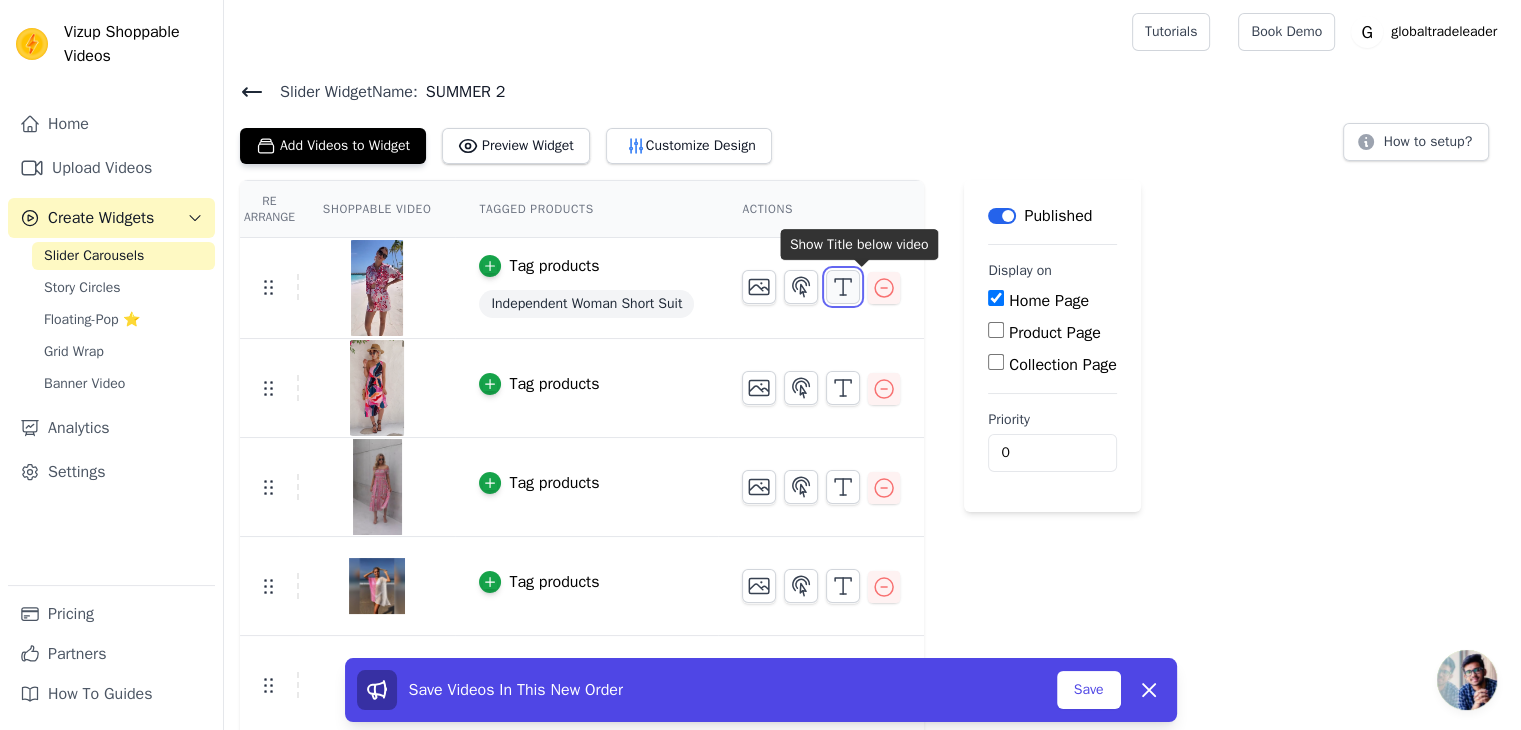 click 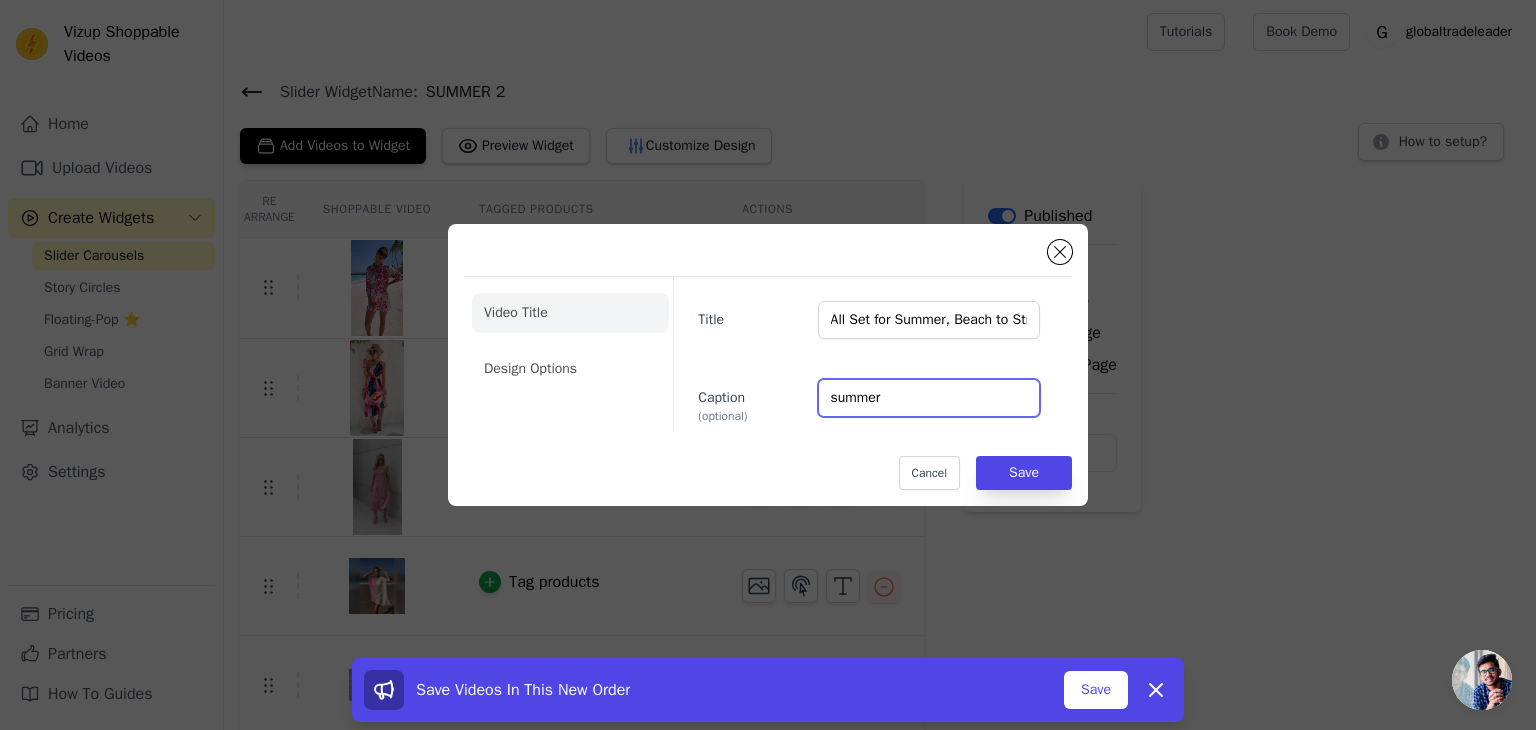 click on "summer" at bounding box center [929, 398] 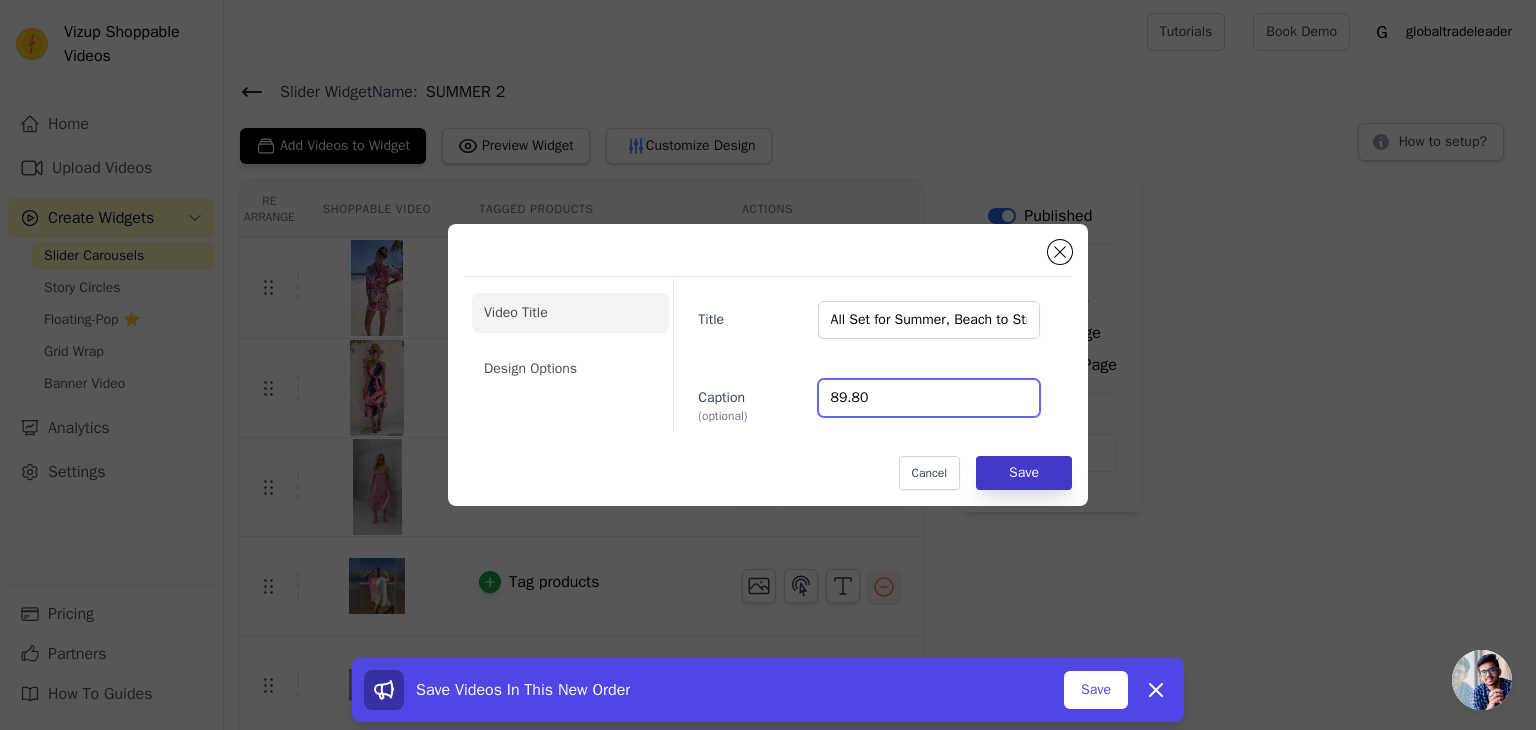 type on "89.80" 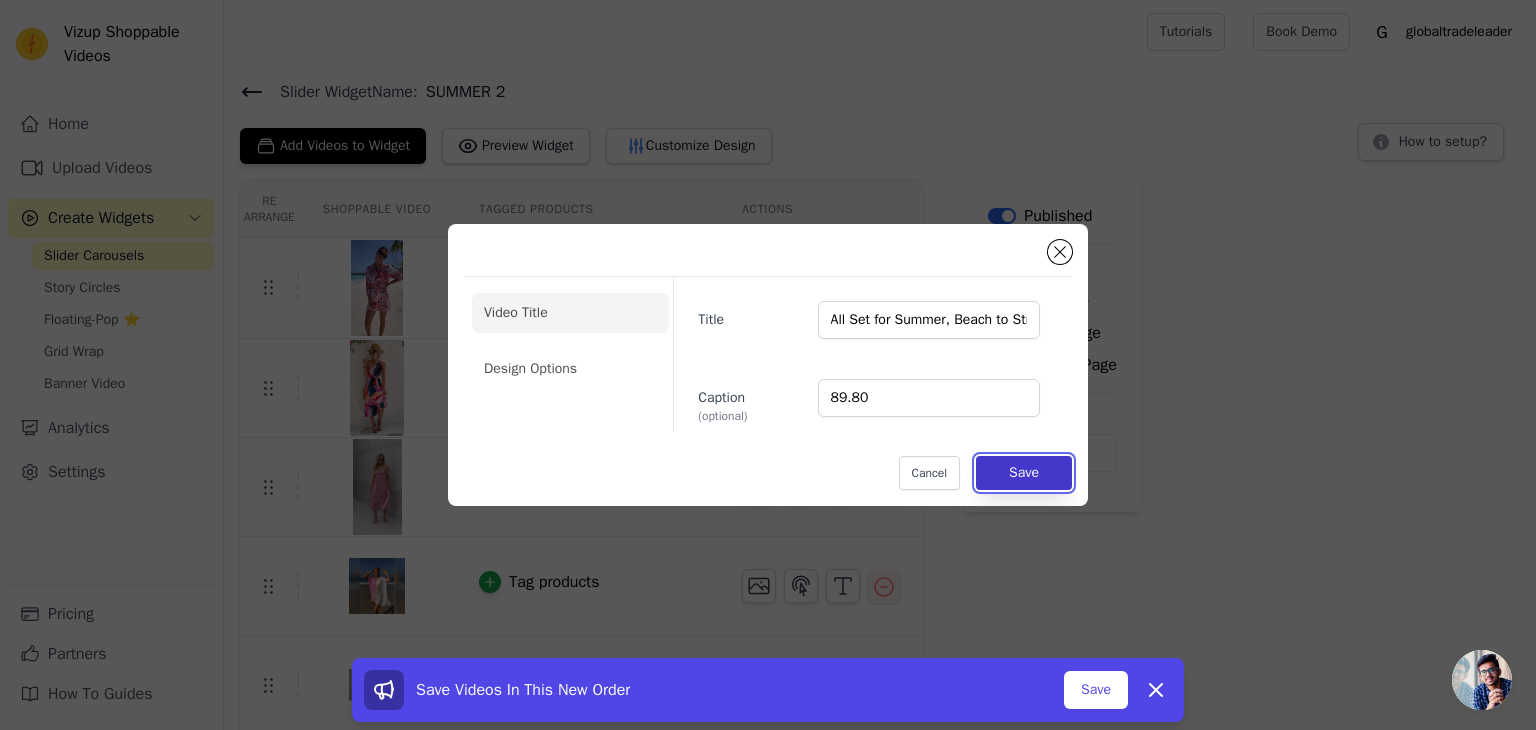 click on "Save" at bounding box center (1024, 473) 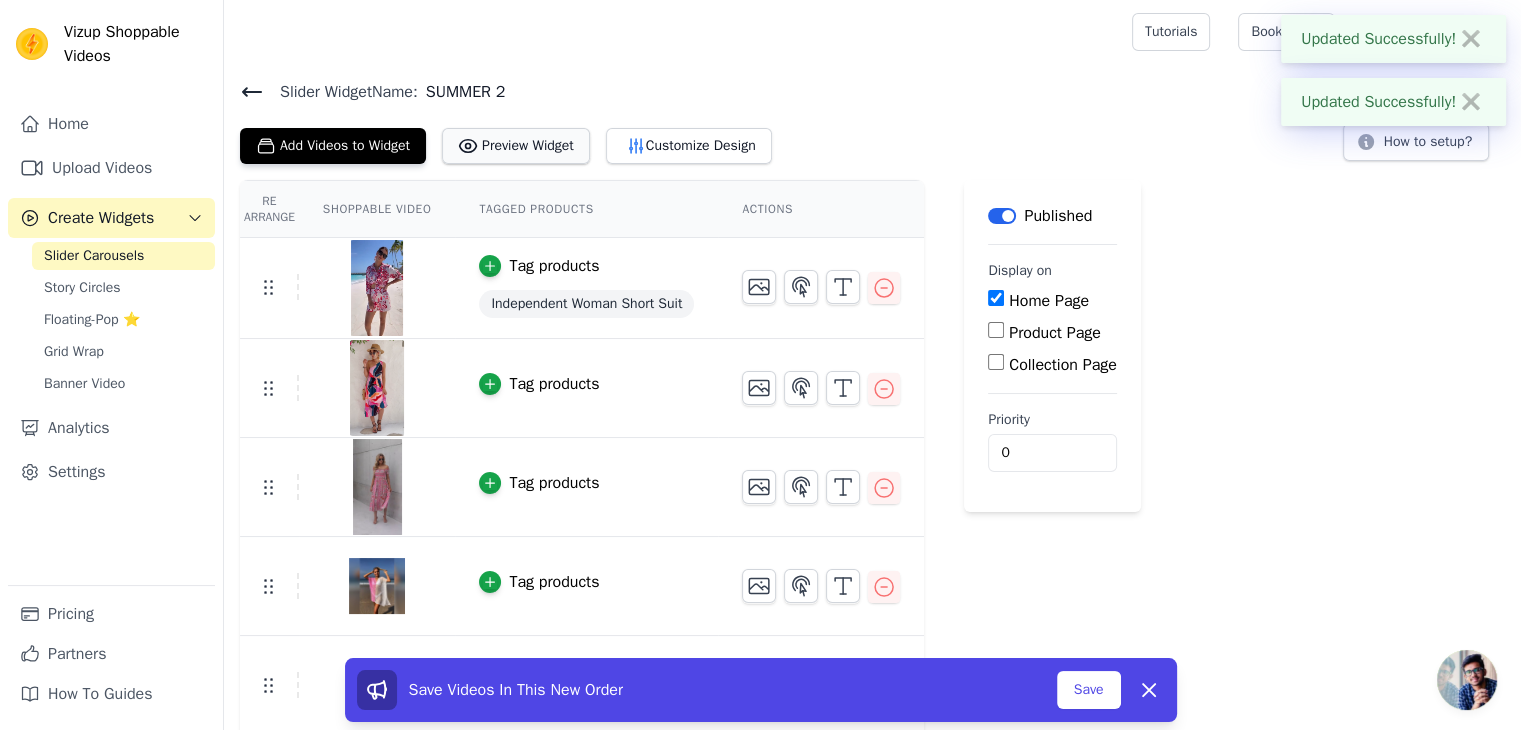 click on "Preview Widget" at bounding box center (516, 146) 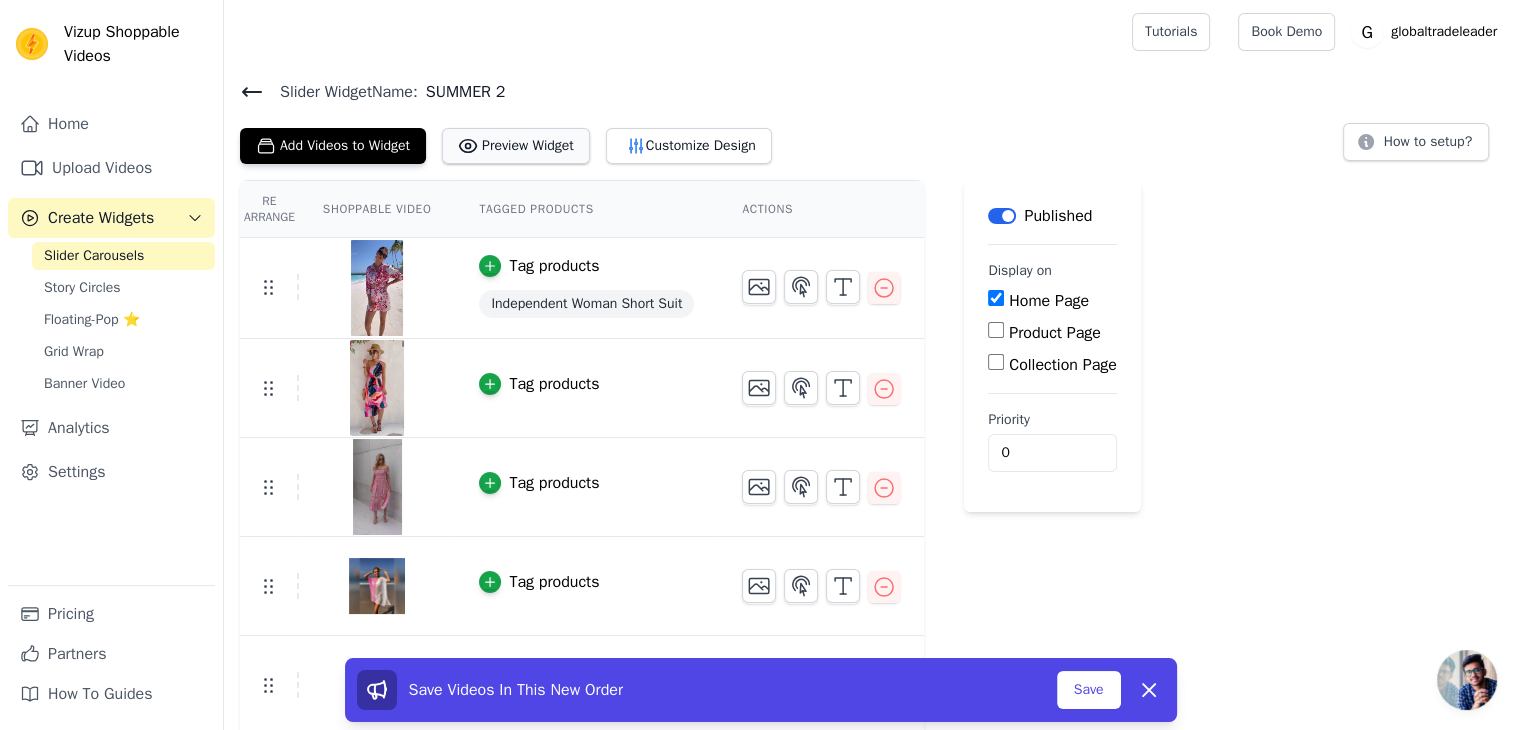 click on "Preview Widget" at bounding box center (516, 146) 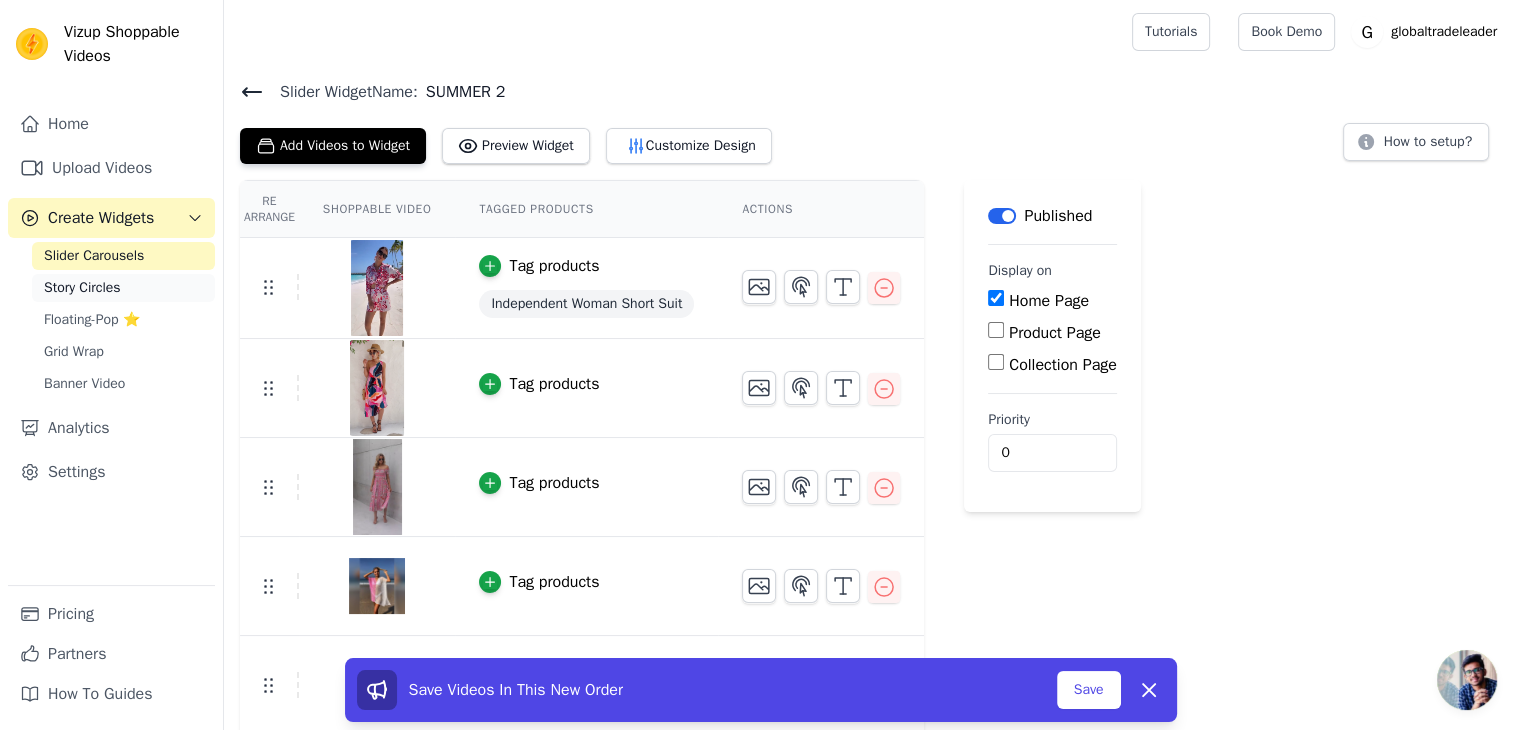 click on "Story Circles" at bounding box center [82, 288] 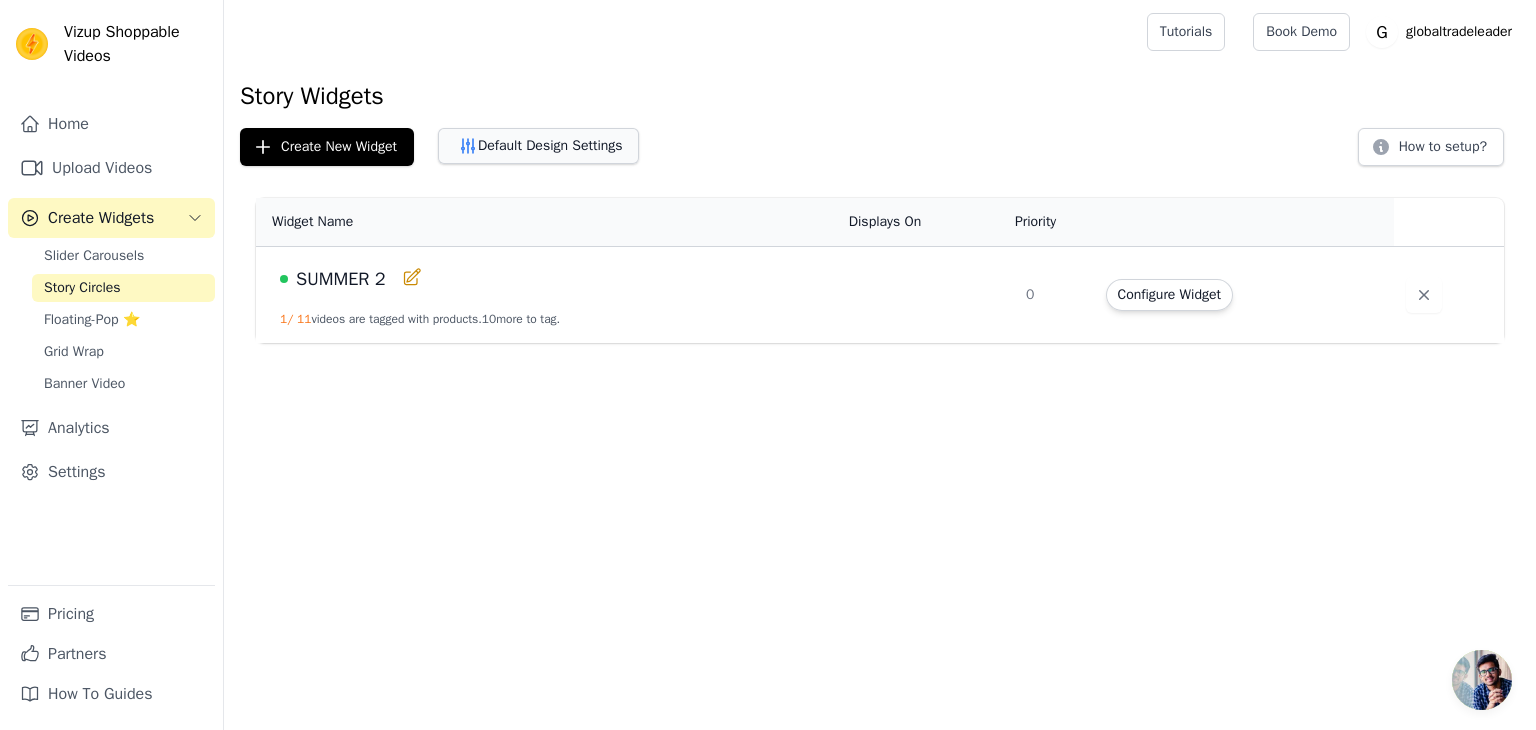 click on "Default Design Settings" at bounding box center [538, 146] 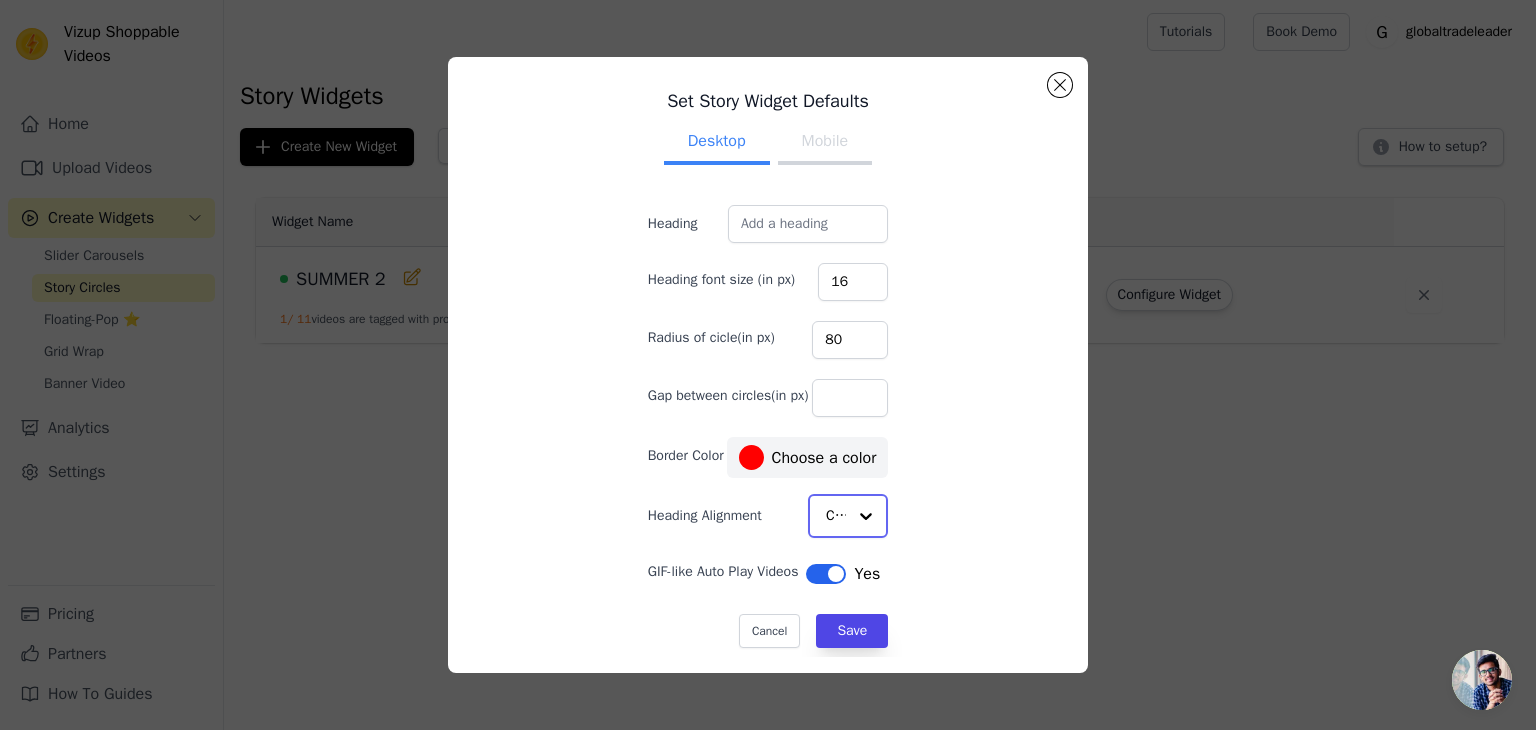 click at bounding box center [866, 516] 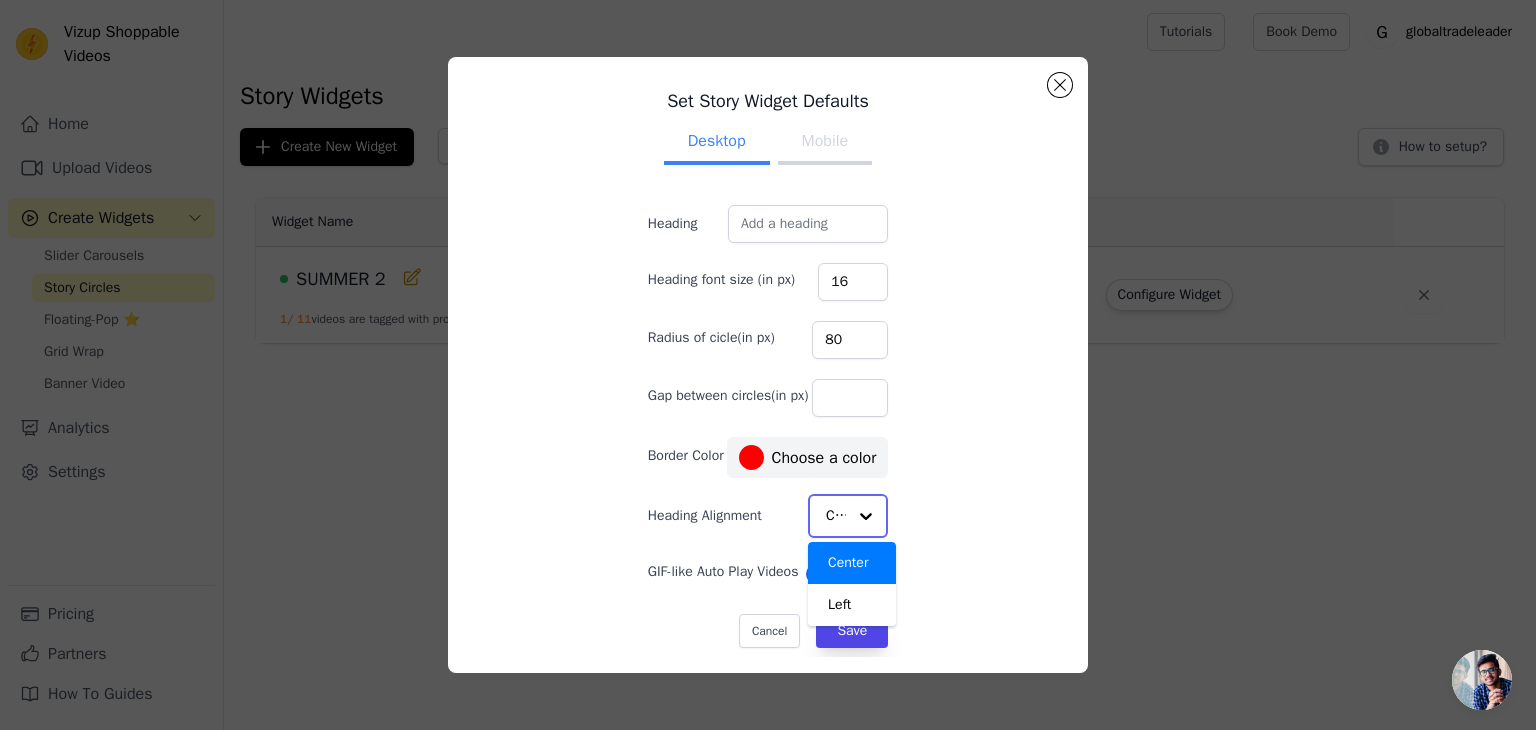 click on "Center" at bounding box center (852, 563) 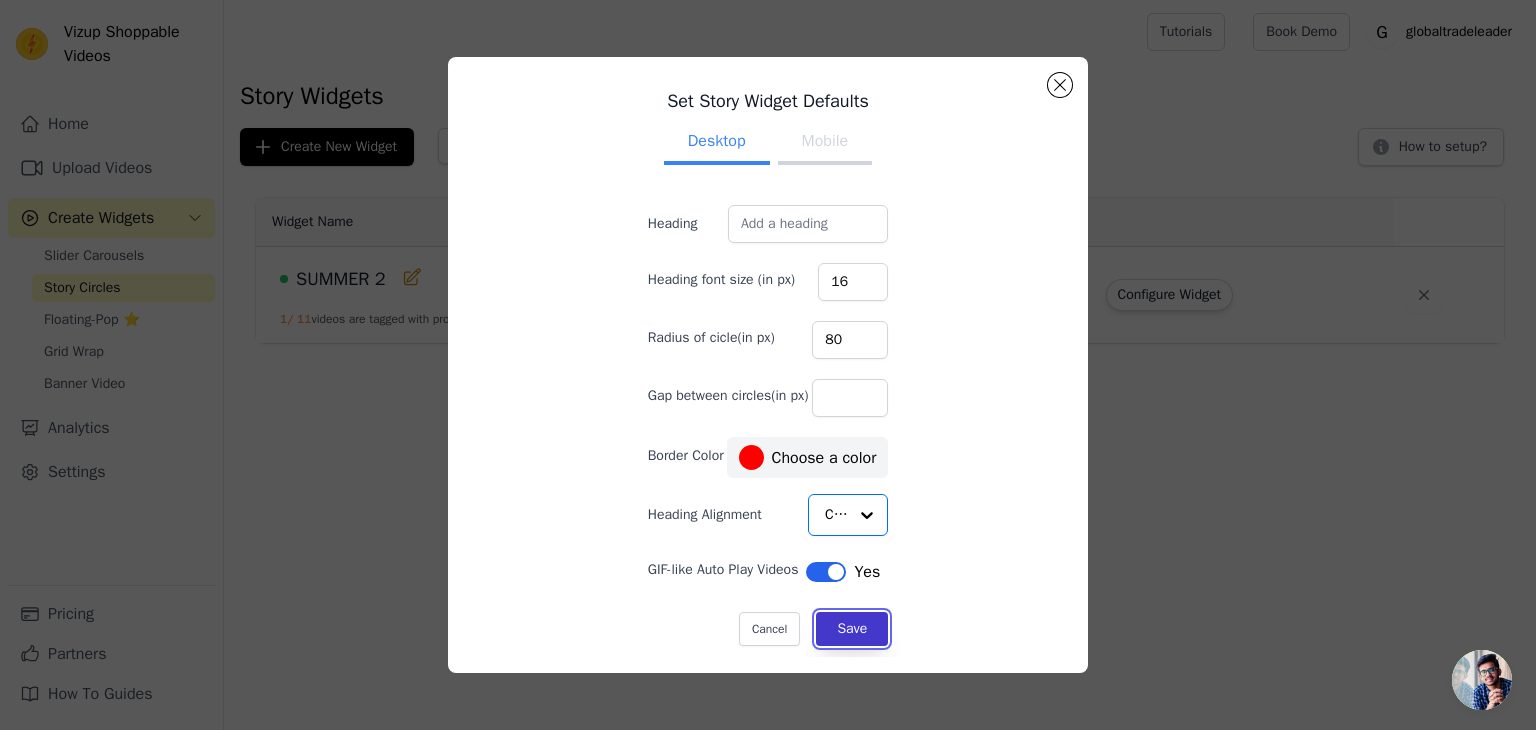 click on "Save" at bounding box center [852, 629] 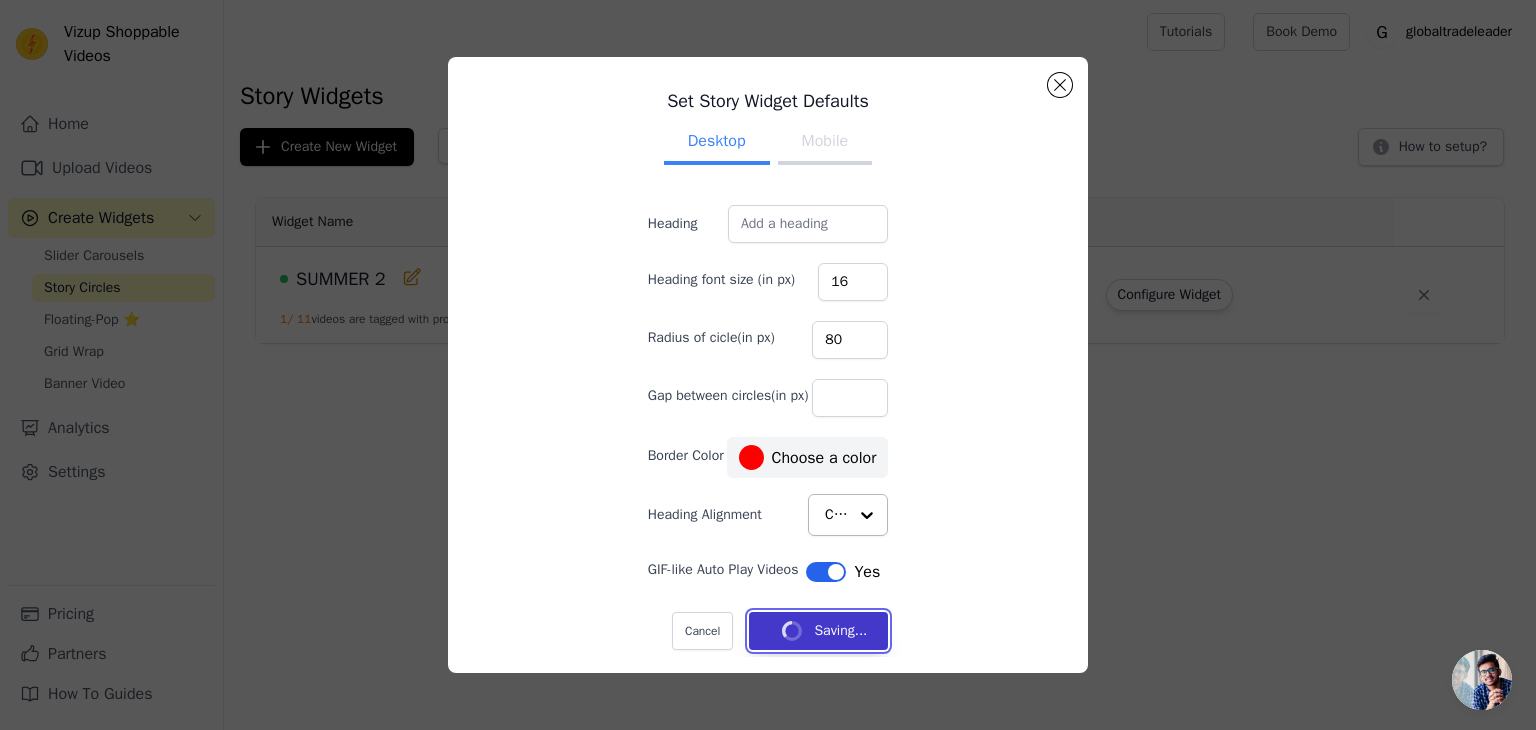 type 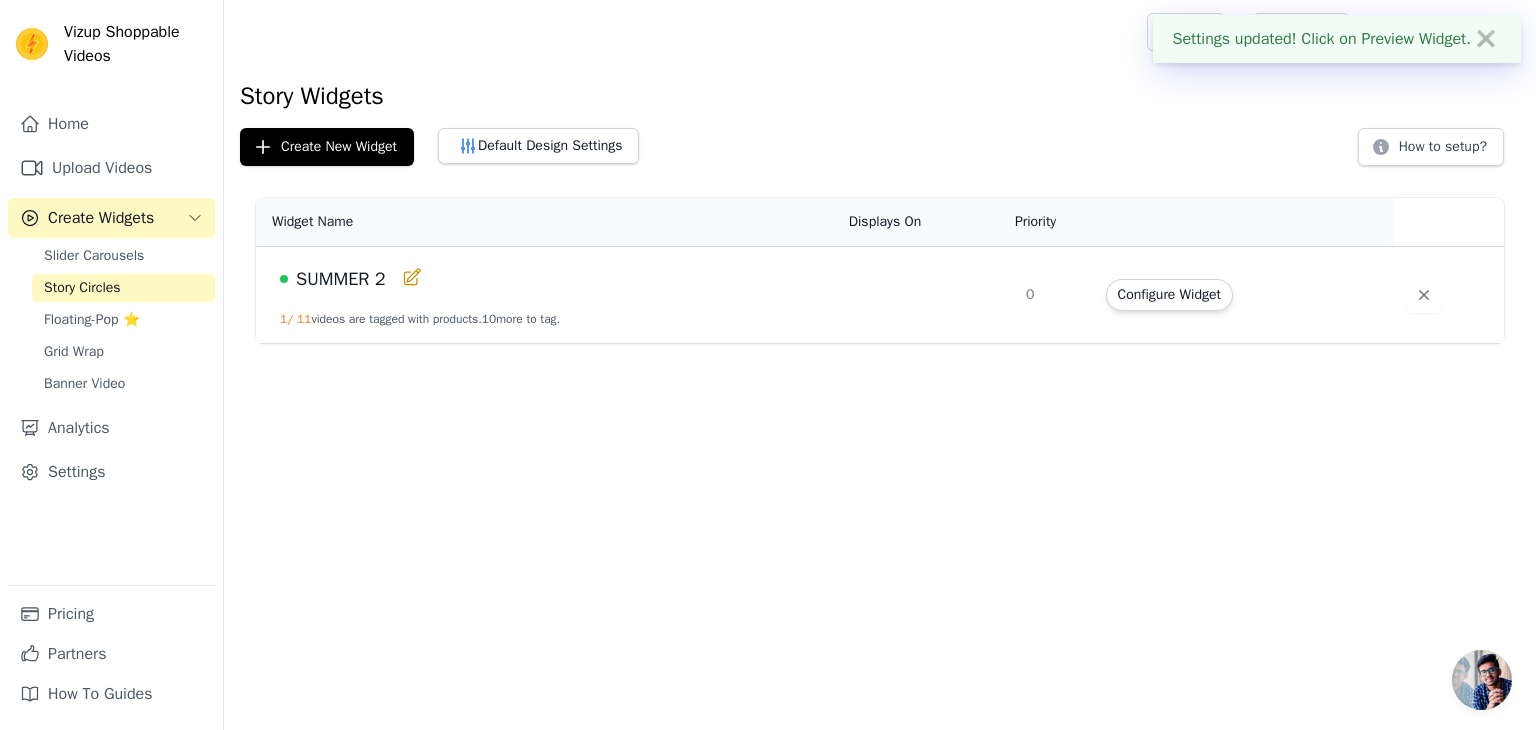 click on "Configure Widget" at bounding box center (1244, 295) 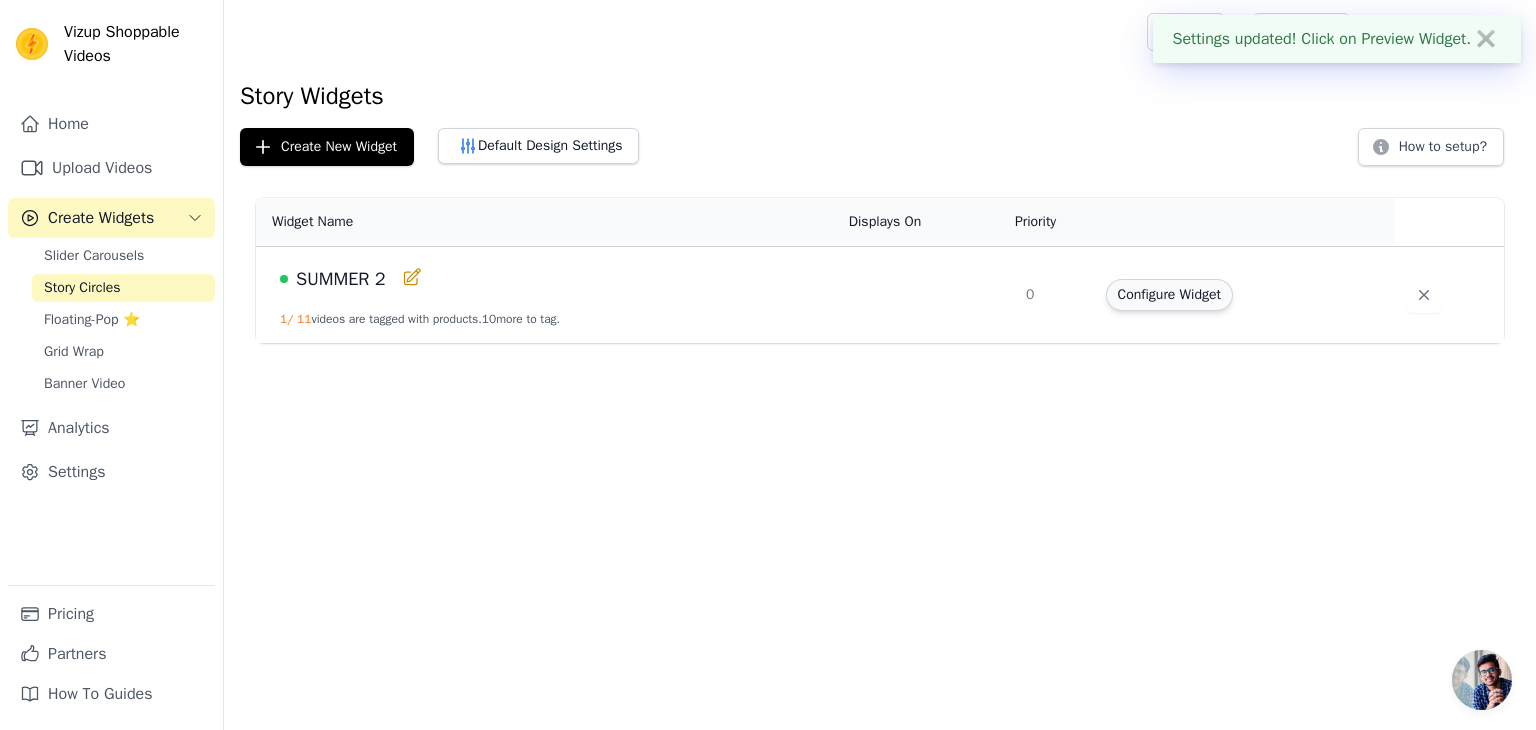 click on "Configure Widget" at bounding box center (1169, 295) 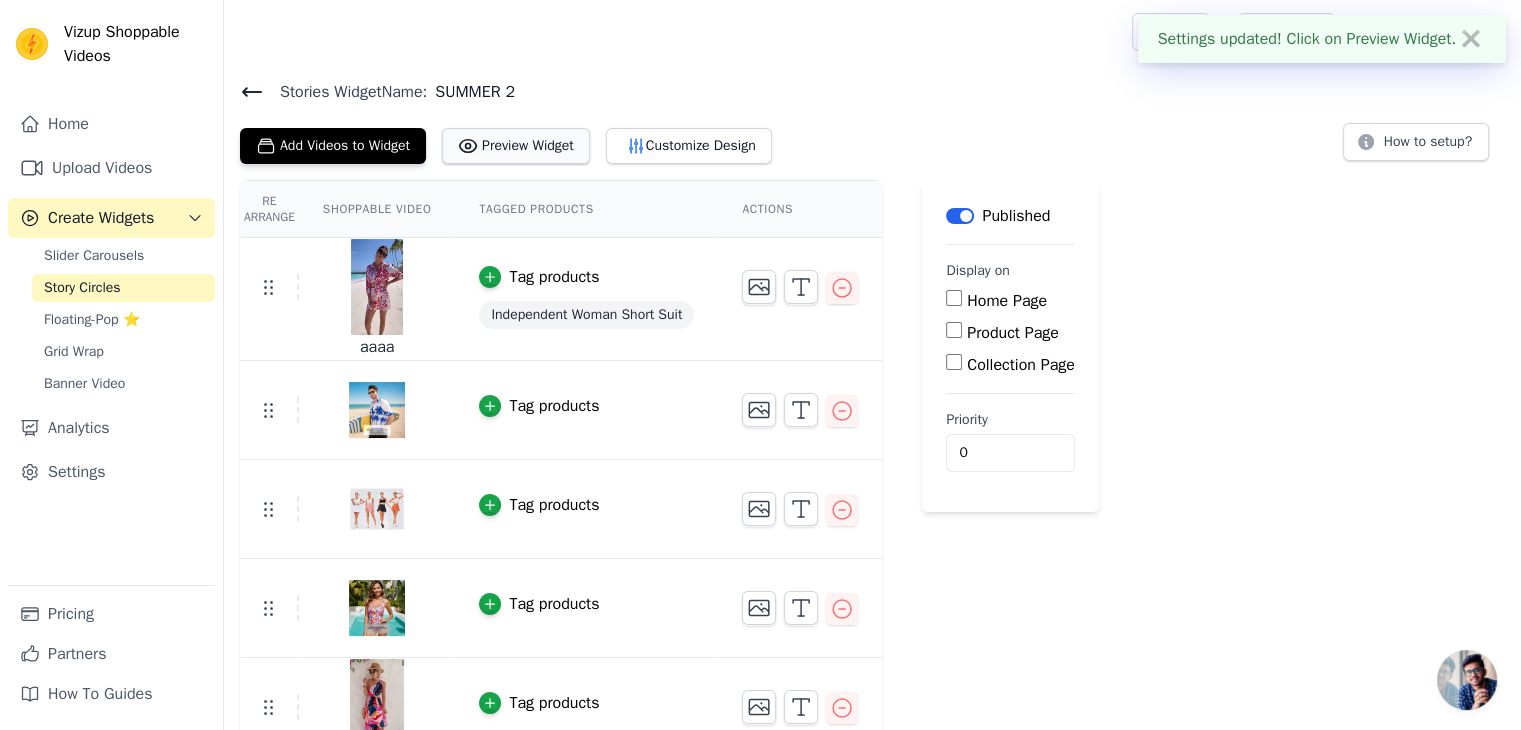 click on "Preview Widget" at bounding box center [516, 146] 